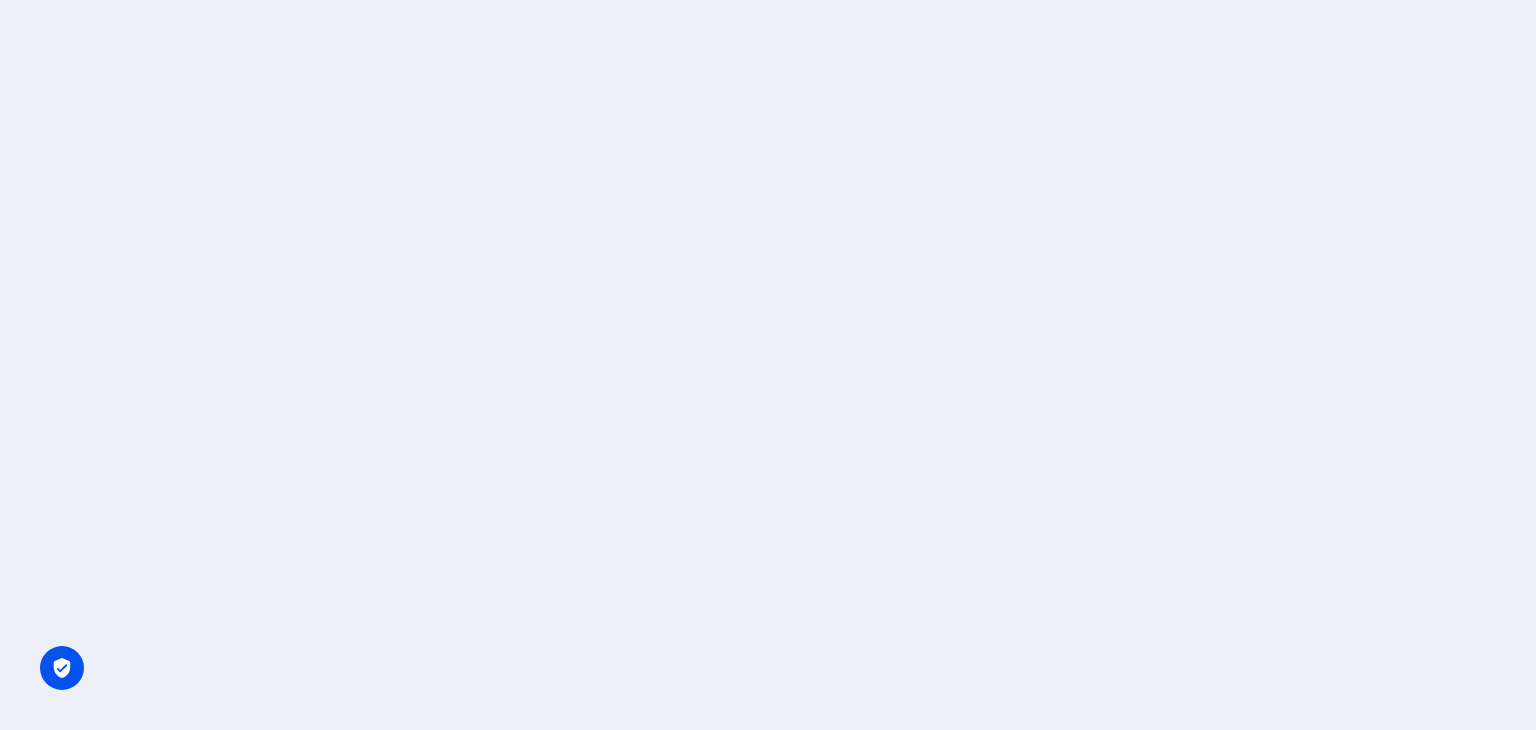 scroll, scrollTop: 0, scrollLeft: 0, axis: both 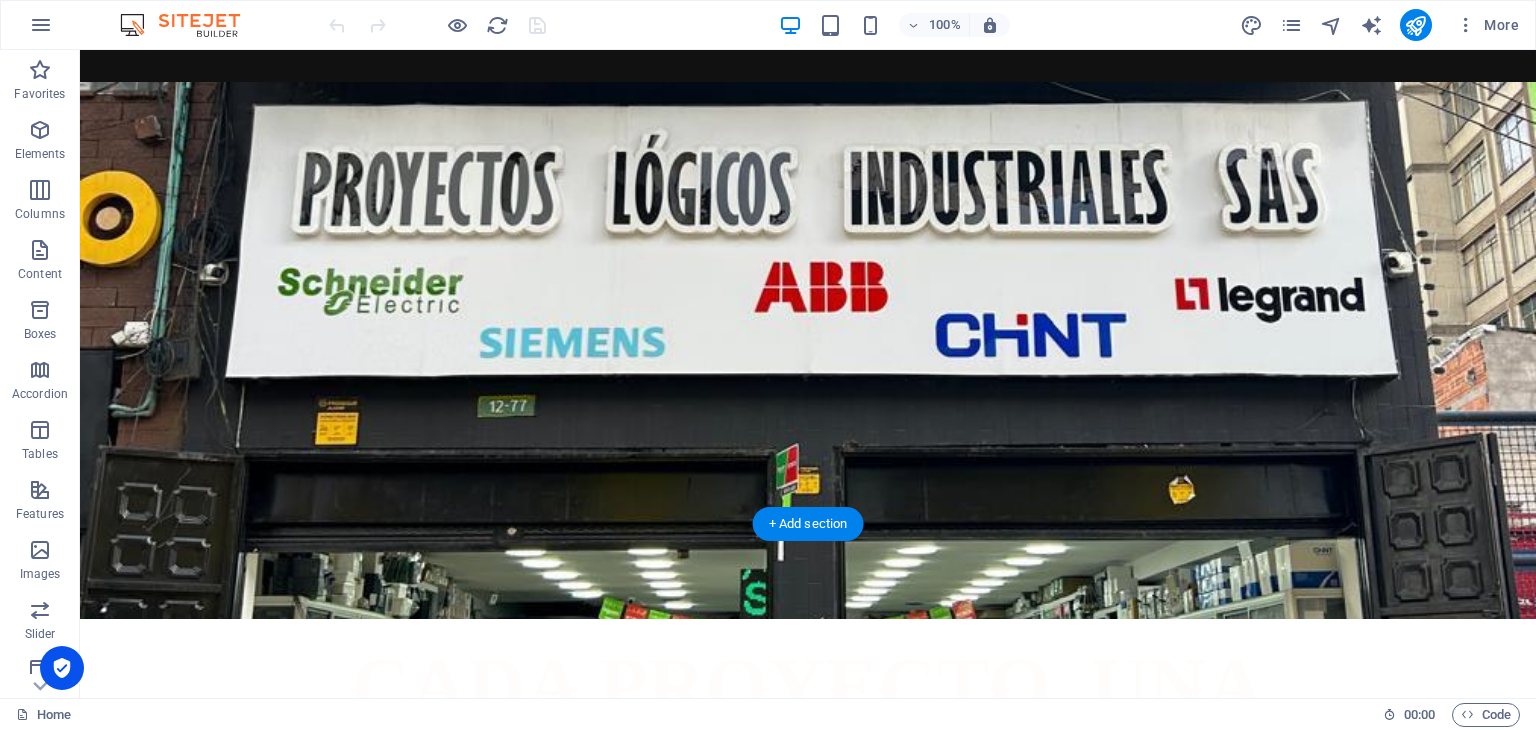 drag, startPoint x: 616, startPoint y: 101, endPoint x: 635, endPoint y: 526, distance: 425.4245 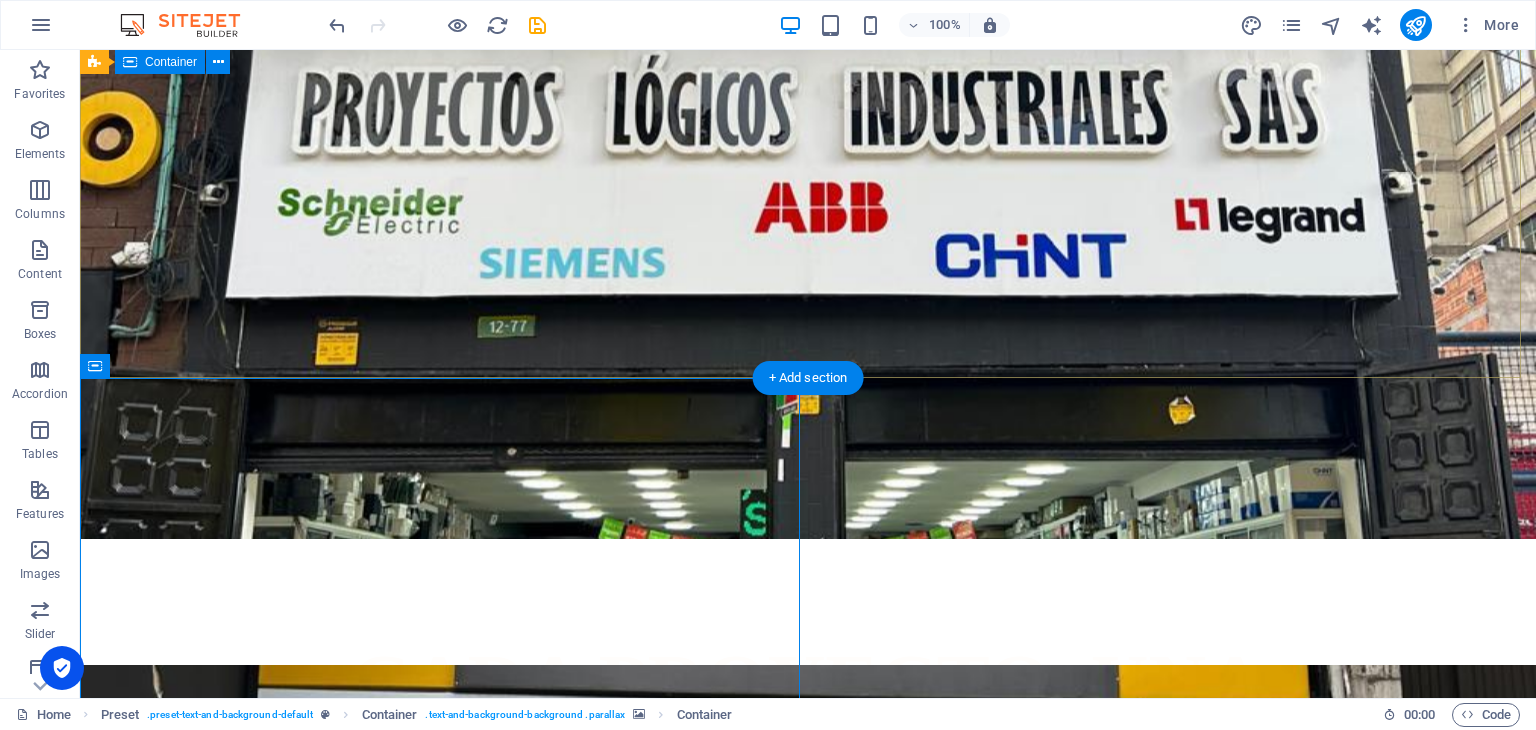 scroll, scrollTop: 0, scrollLeft: 0, axis: both 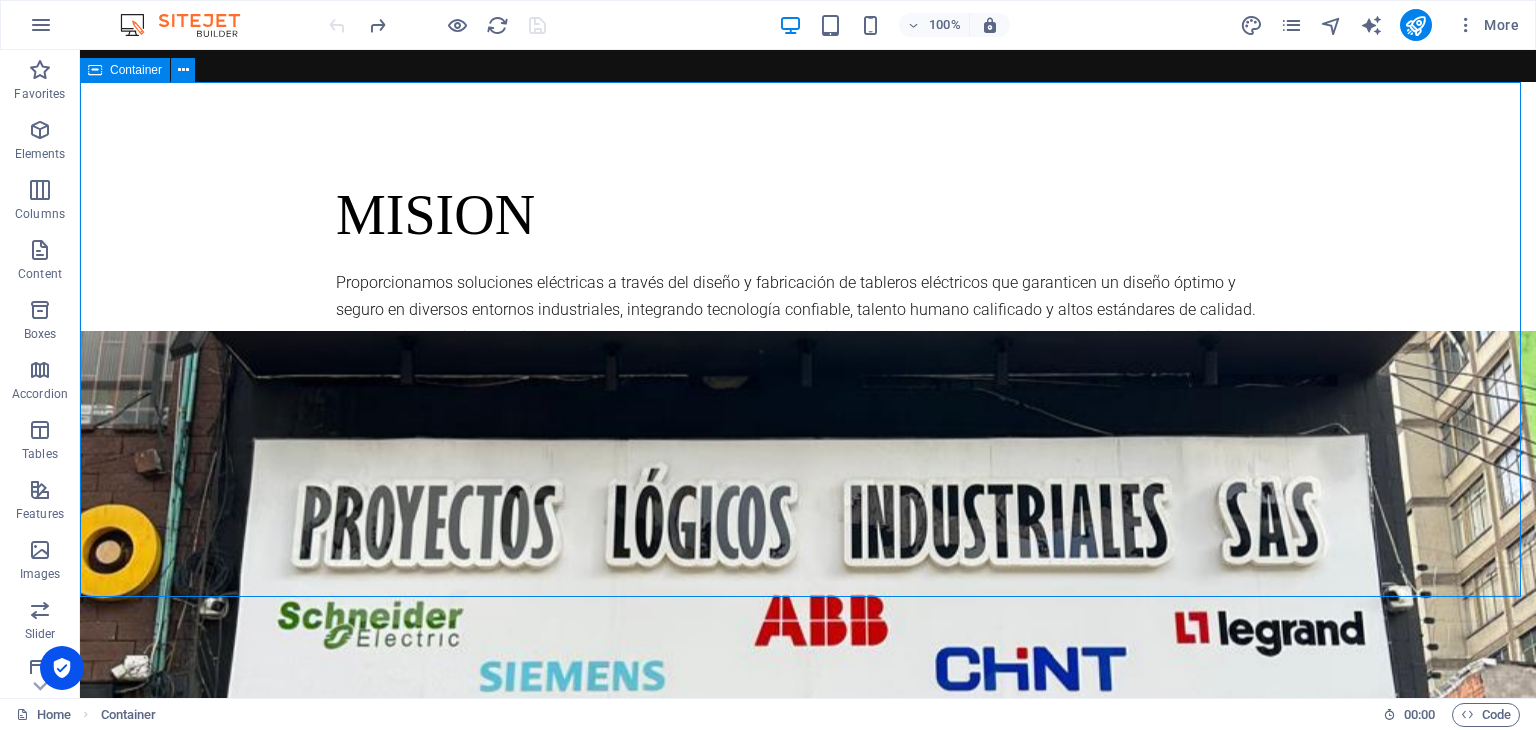 drag, startPoint x: 1412, startPoint y: 245, endPoint x: 1376, endPoint y: 465, distance: 222.926 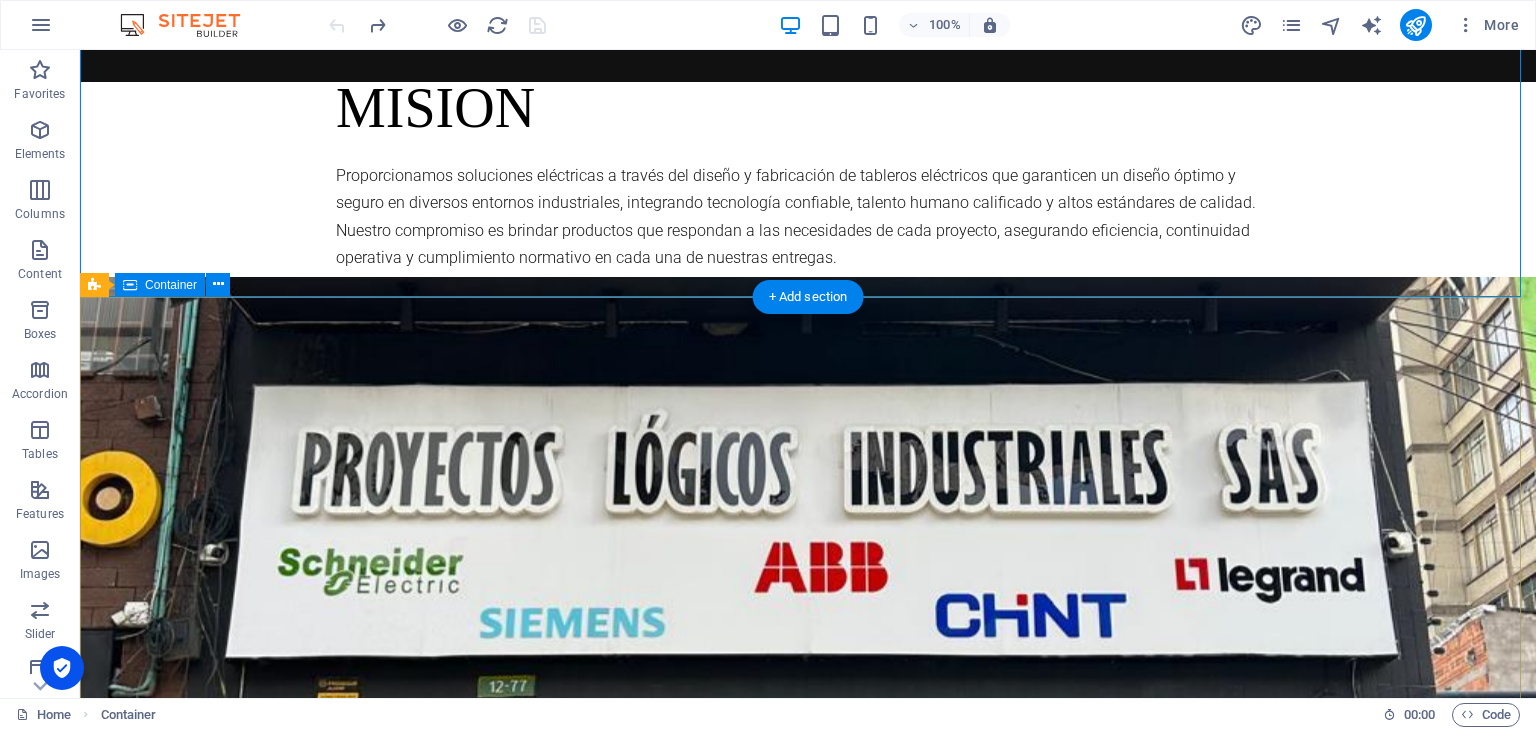 scroll, scrollTop: 0, scrollLeft: 0, axis: both 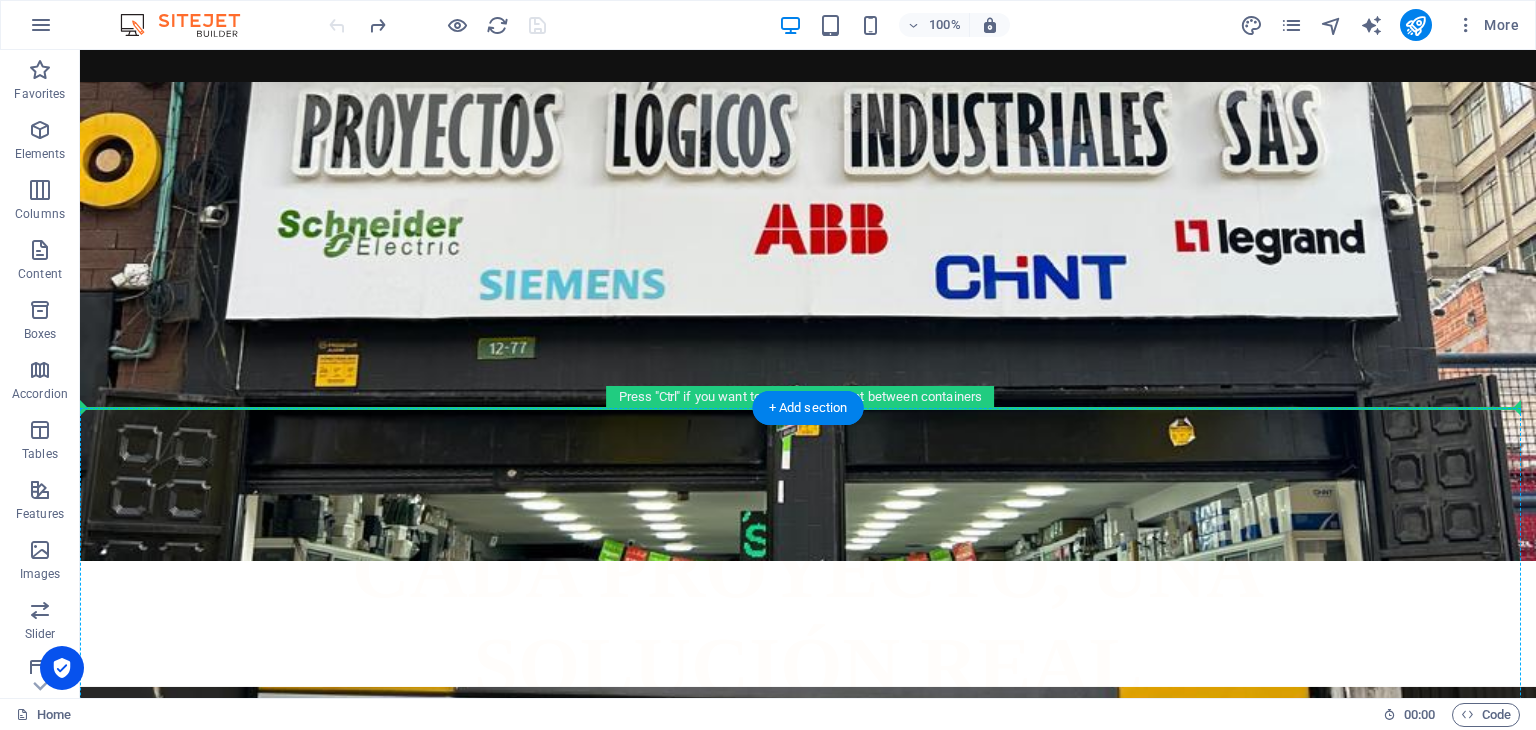 drag, startPoint x: 123, startPoint y: 105, endPoint x: 959, endPoint y: 414, distance: 891.2783 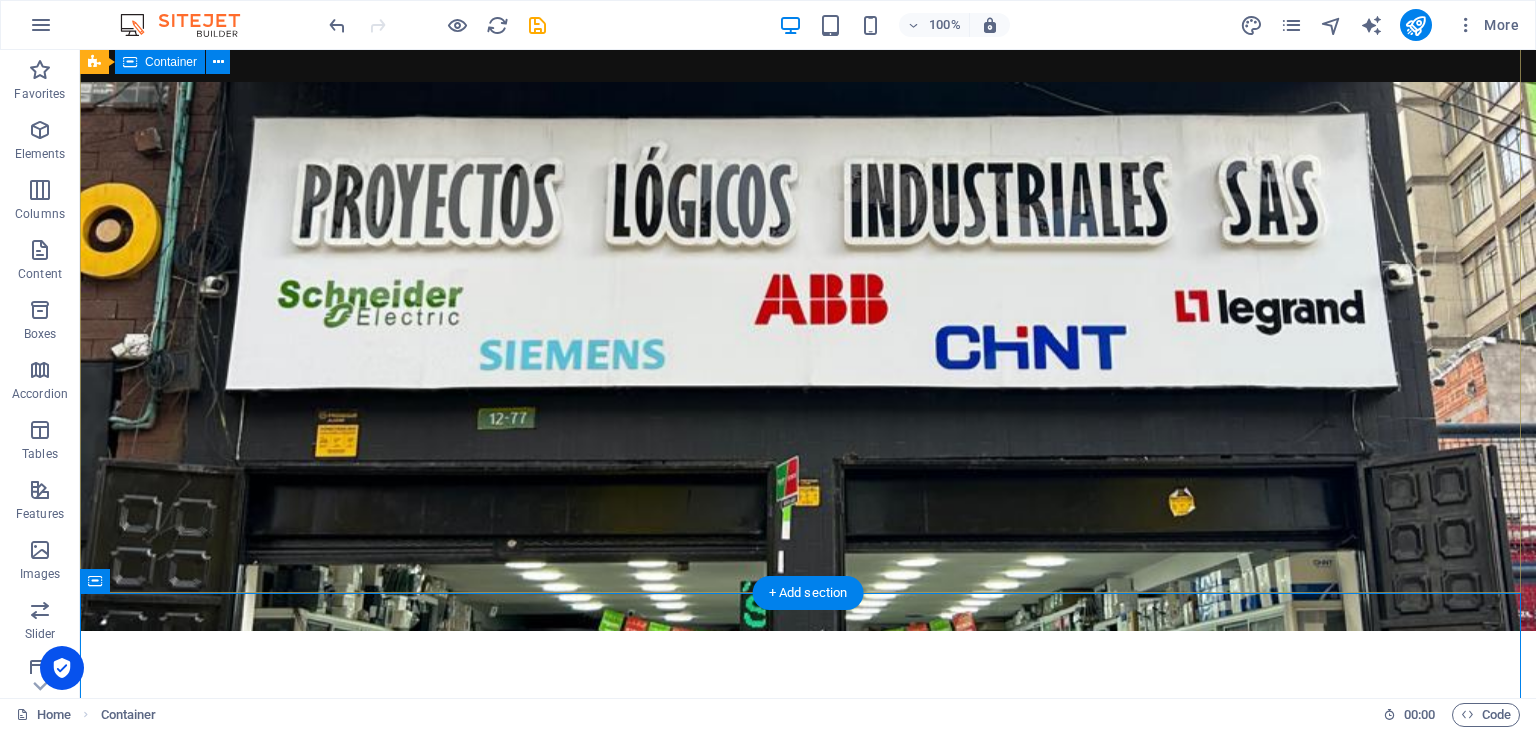 scroll, scrollTop: 0, scrollLeft: 0, axis: both 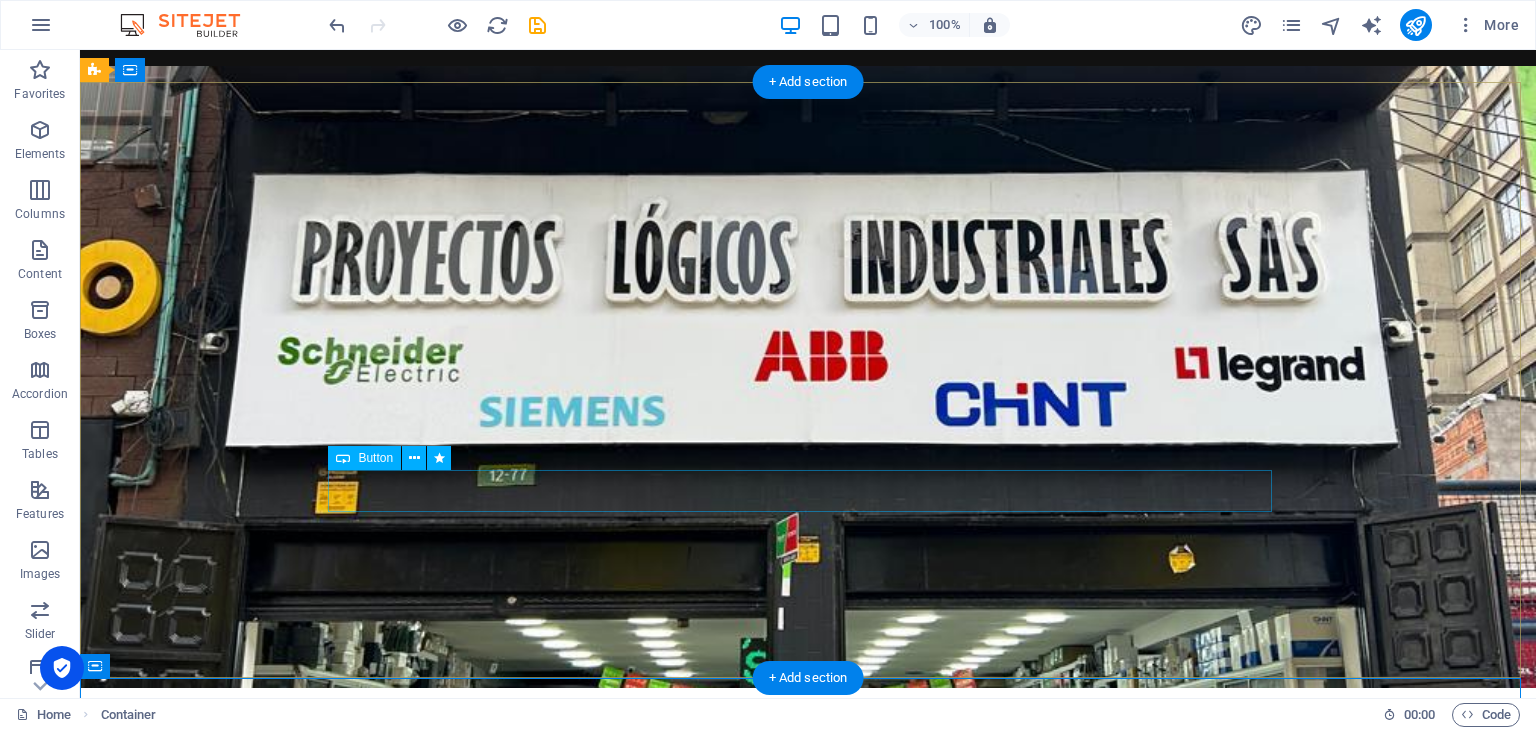 drag, startPoint x: 842, startPoint y: 483, endPoint x: 854, endPoint y: 489, distance: 13.416408 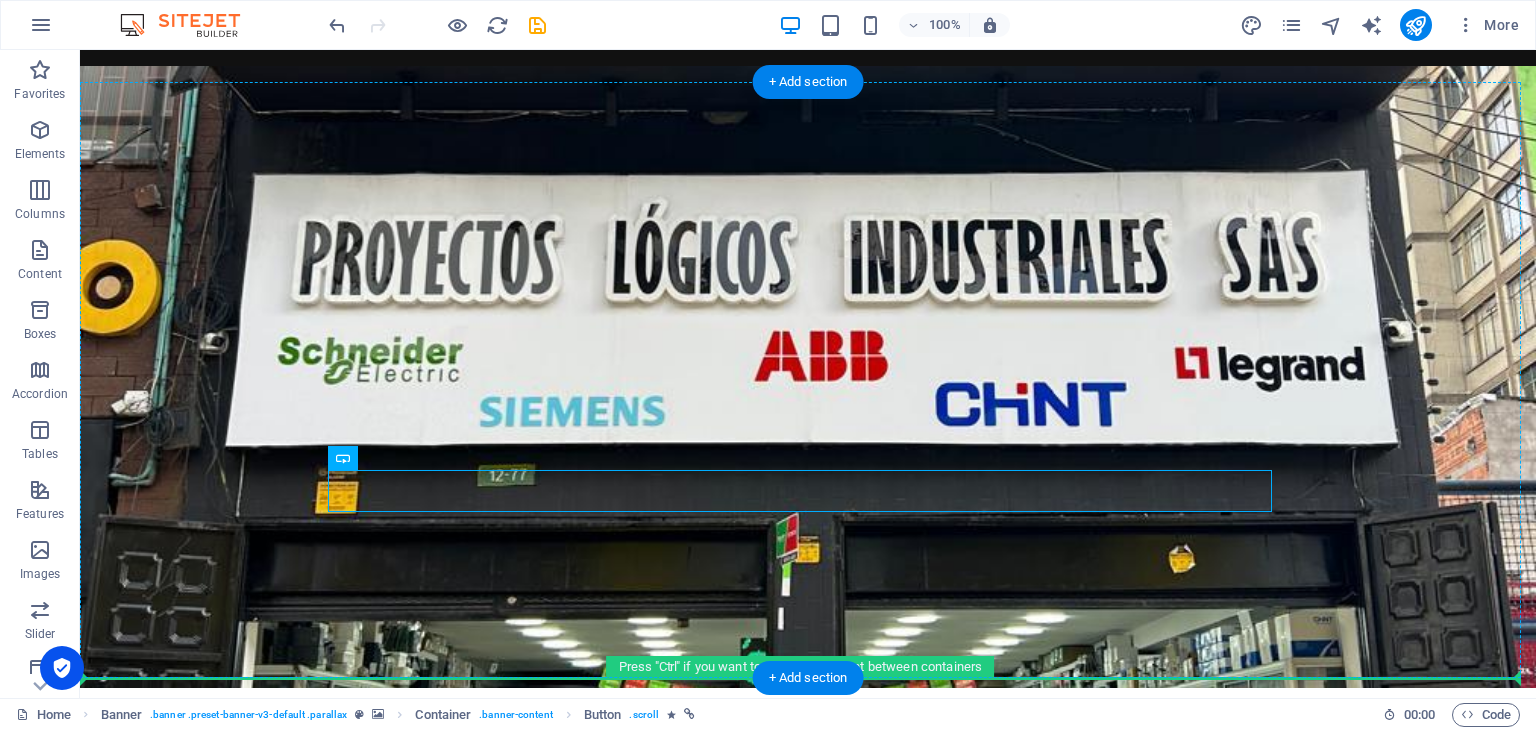 drag, startPoint x: 919, startPoint y: 484, endPoint x: 916, endPoint y: 528, distance: 44.102154 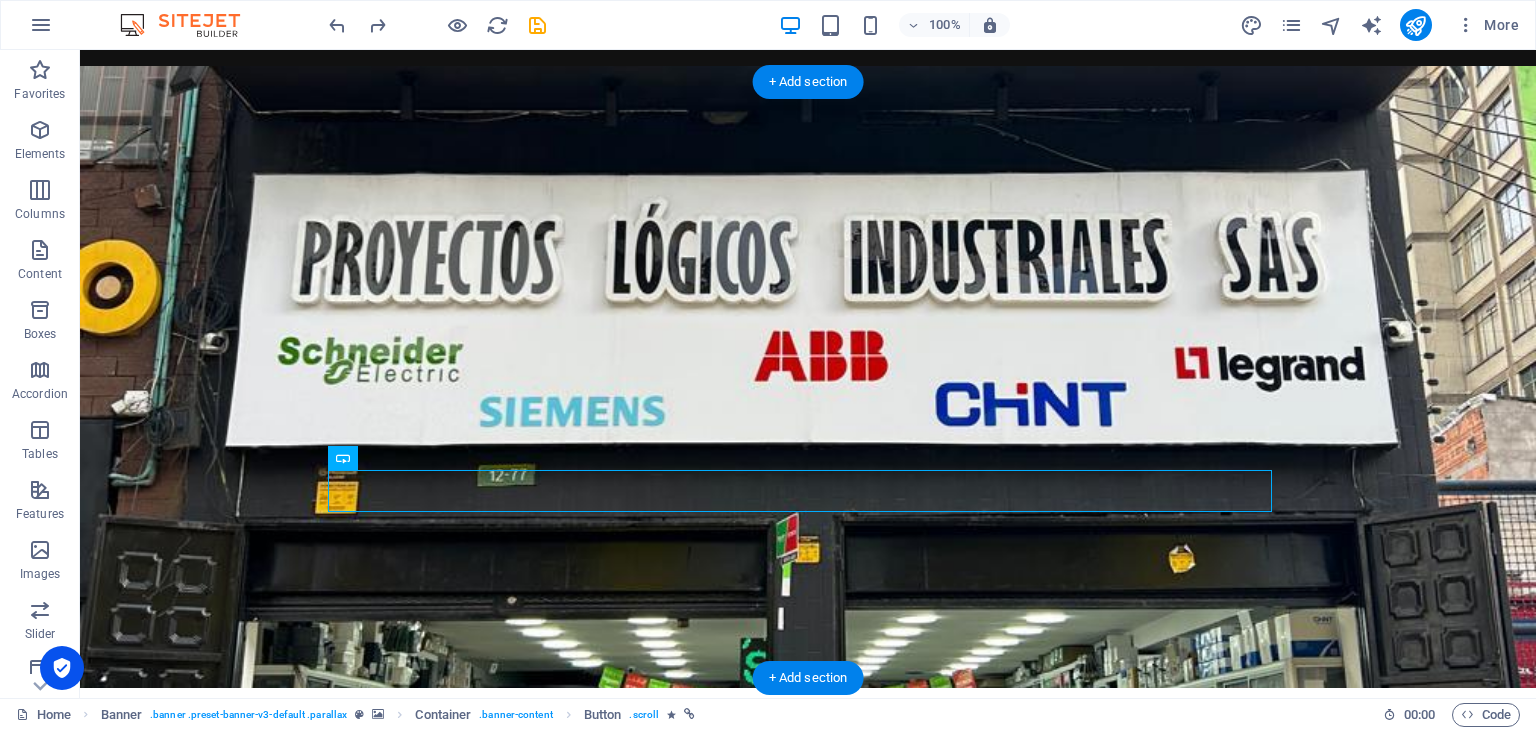 click on "CADA PROYECTO, UNA SOLUCIÓN REAL conocenos" at bounding box center [808, 916] 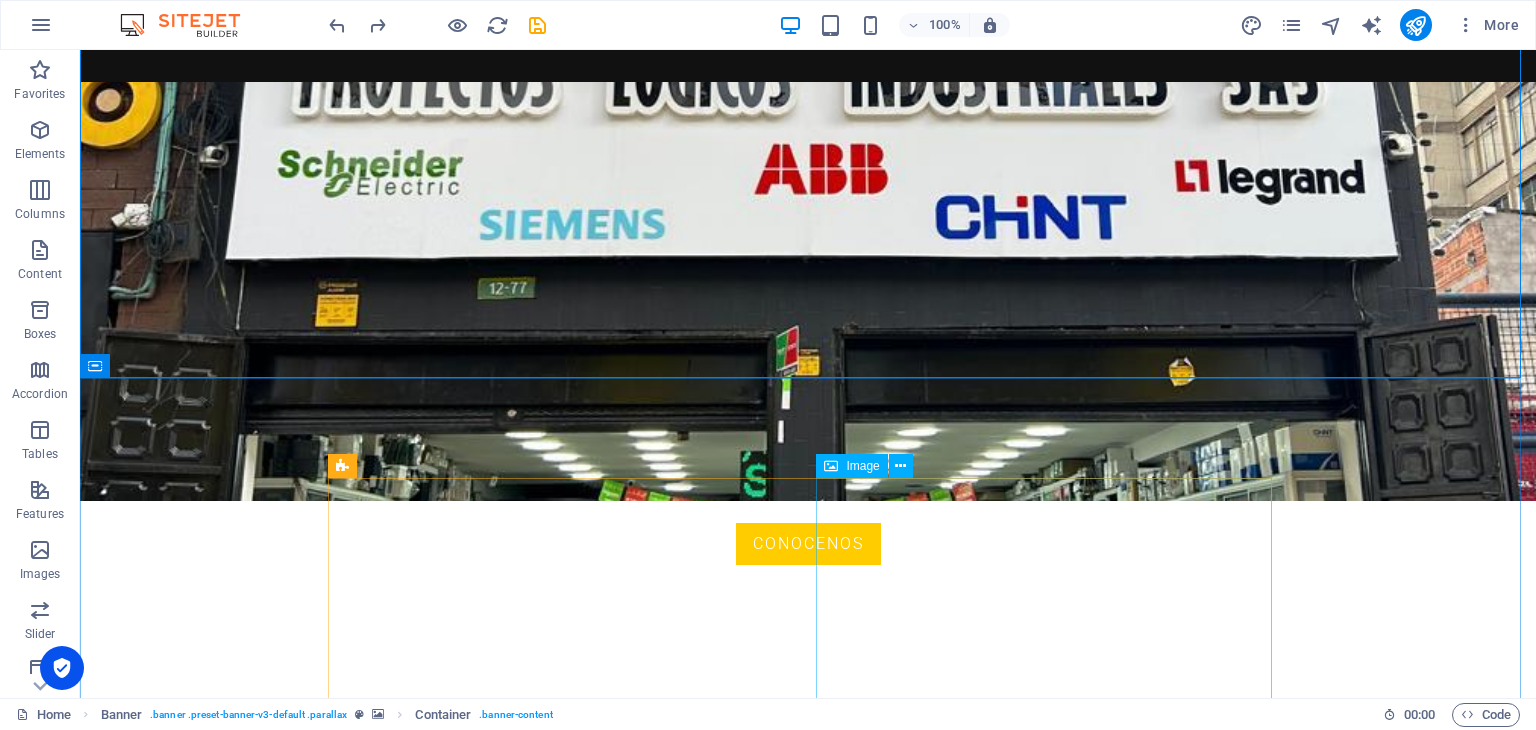 scroll, scrollTop: 600, scrollLeft: 0, axis: vertical 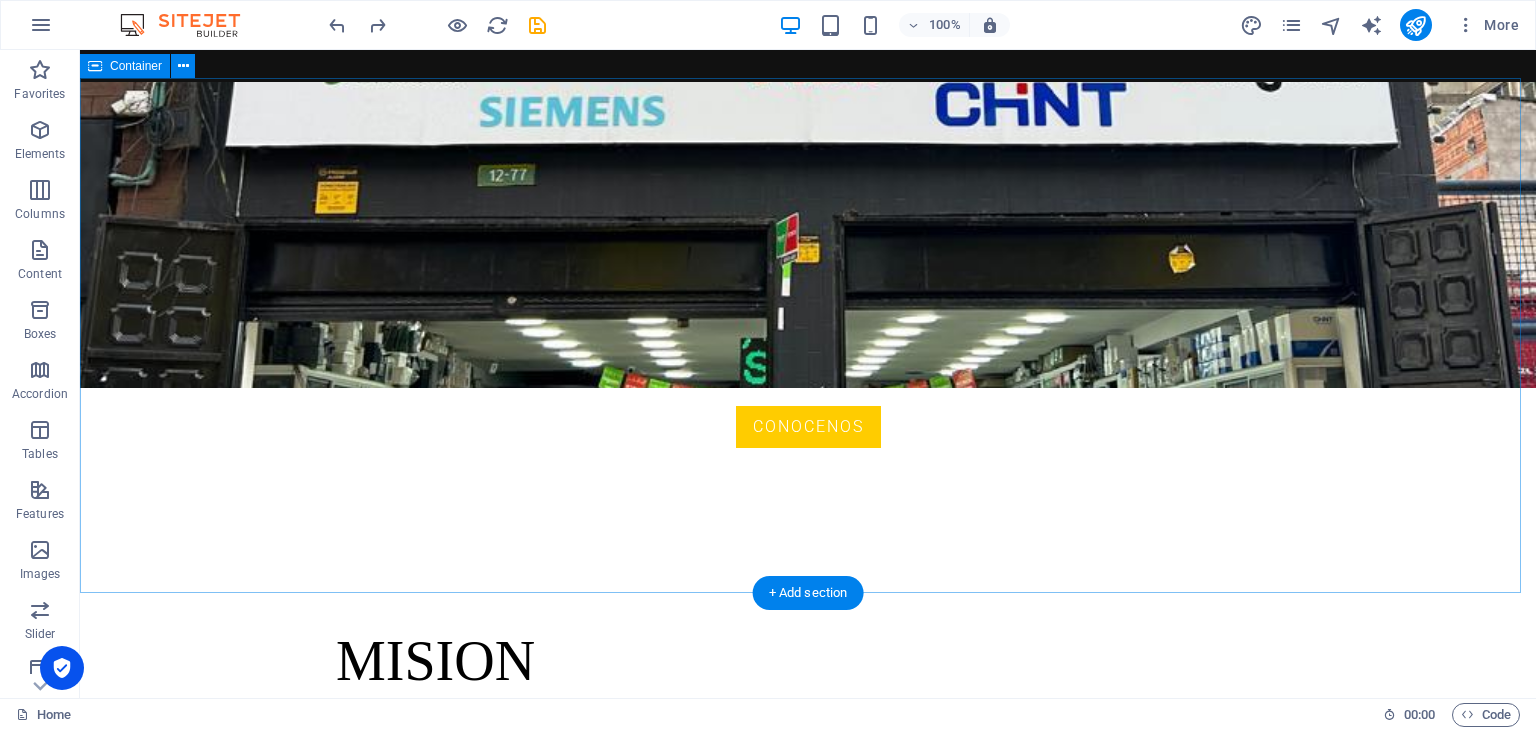 click on "MISION Proporcionamos soluciones eléctricas a través del diseño y fabricación de tableros eléctricos que garanticen un diseño óptimo y seguro en diversos entornos industriales, integrando tecnología confiable, talento humano calificado y altos estándares de calidad. Nuestro compromiso es brindar productos que respondan a las necesidades de cada proyecto, asegurando eficiencia, continuidad operativa y cumplimiento normativo en cada una de nuestras entregas." at bounding box center (808, 789) 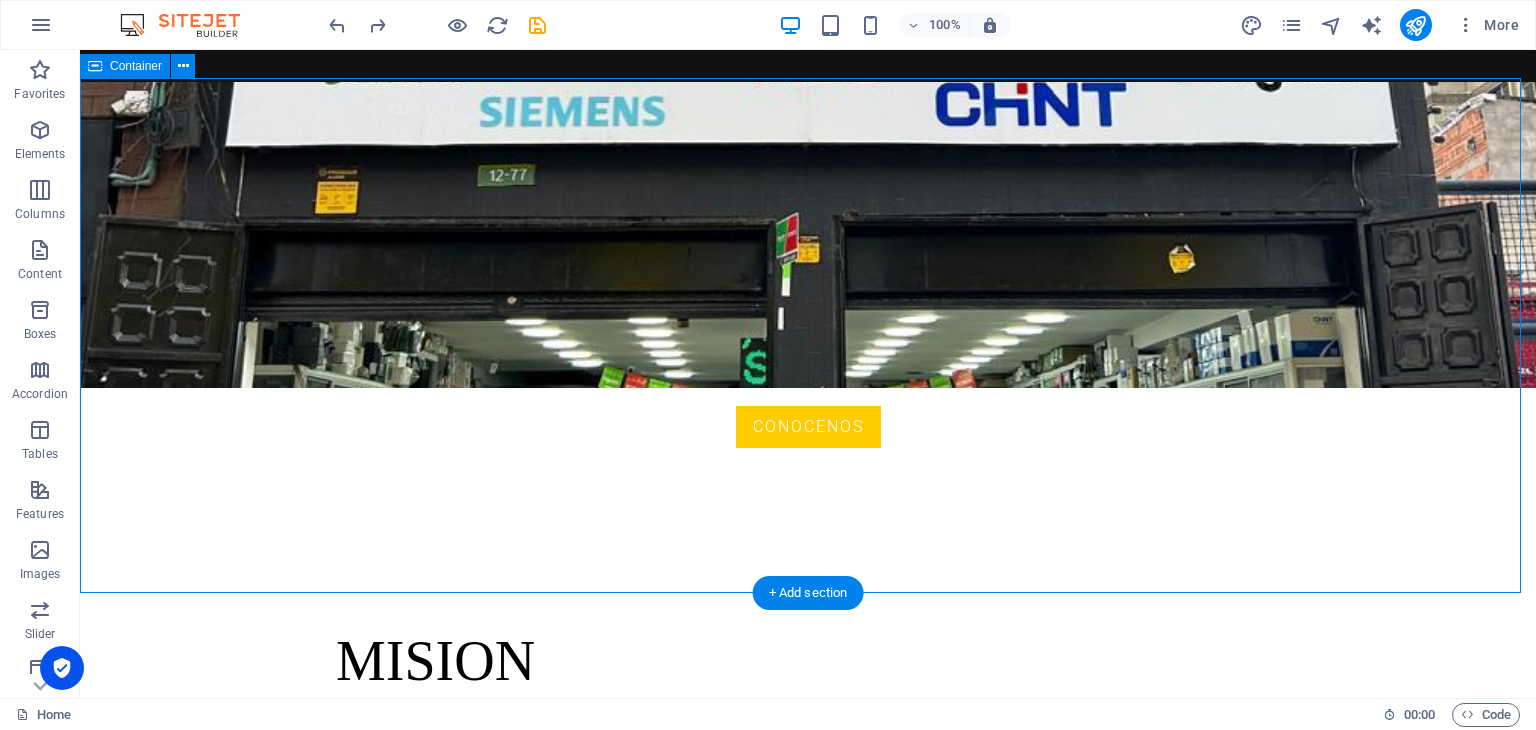 click on "MISION Proporcionamos soluciones eléctricas a través del diseño y fabricación de tableros eléctricos que garanticen un diseño óptimo y seguro en diversos entornos industriales, integrando tecnología confiable, talento humano calificado y altos estándares de calidad. Nuestro compromiso es brindar productos que respondan a las necesidades de cada proyecto, asegurando eficiencia, continuidad operativa y cumplimiento normativo en cada una de nuestras entregas." at bounding box center (808, 789) 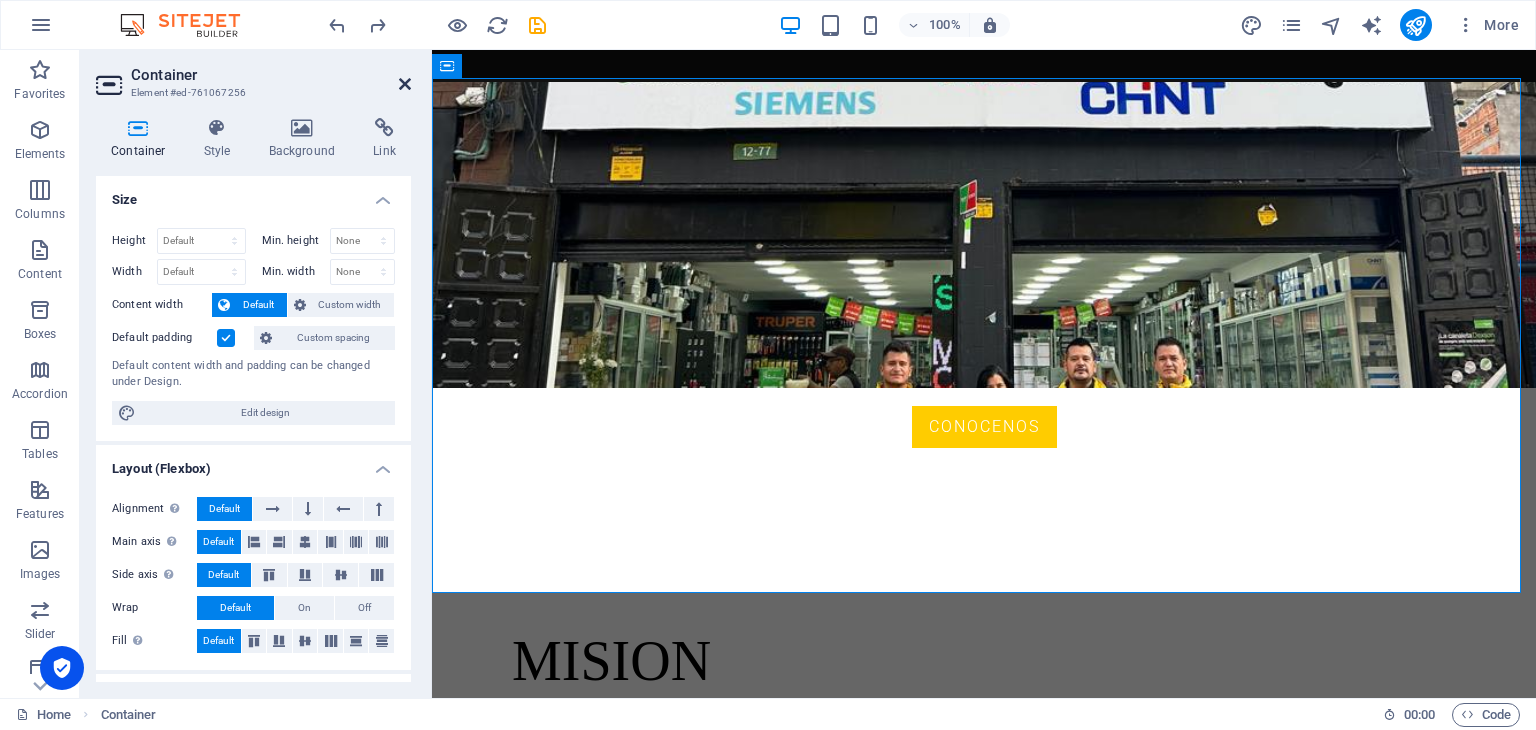 click at bounding box center [405, 84] 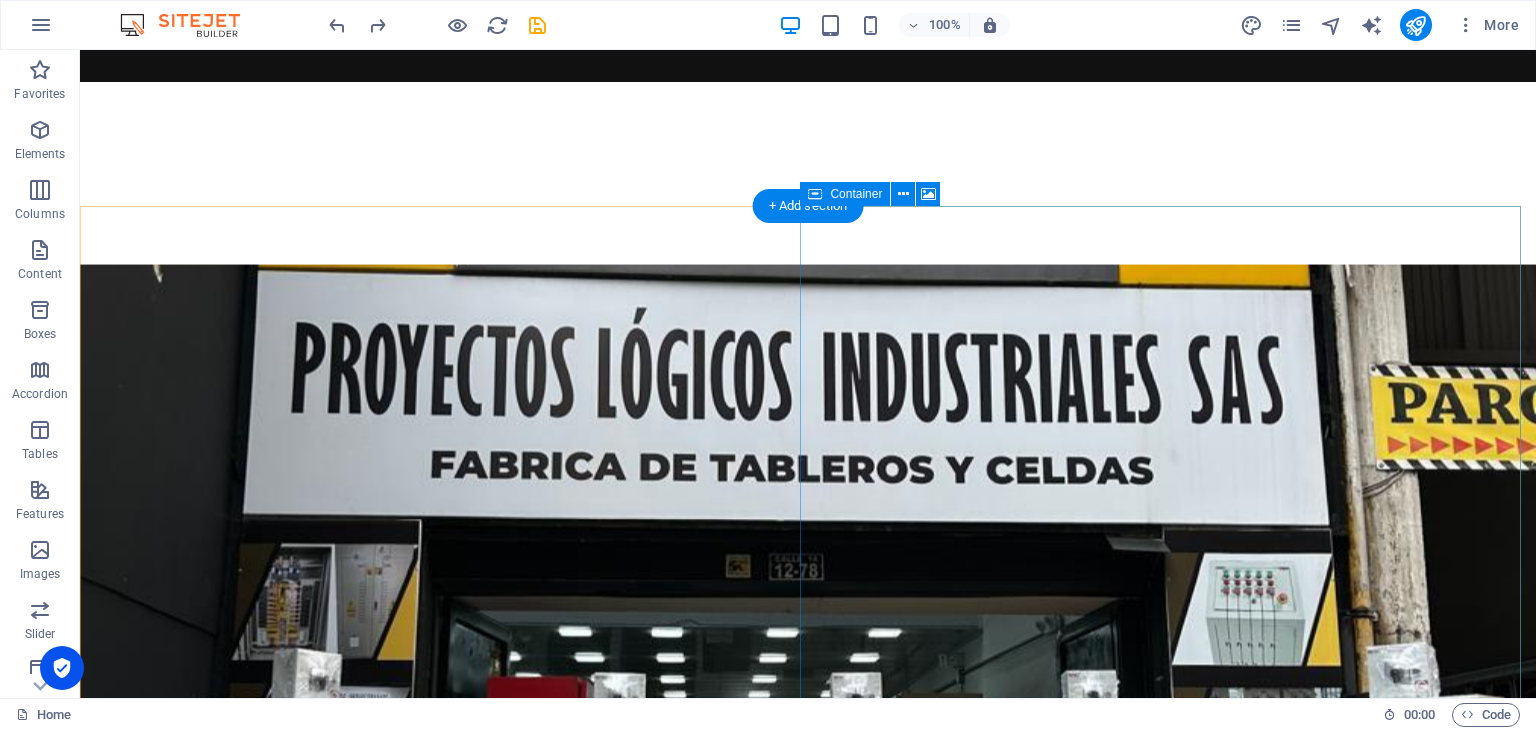 scroll, scrollTop: 1493, scrollLeft: 0, axis: vertical 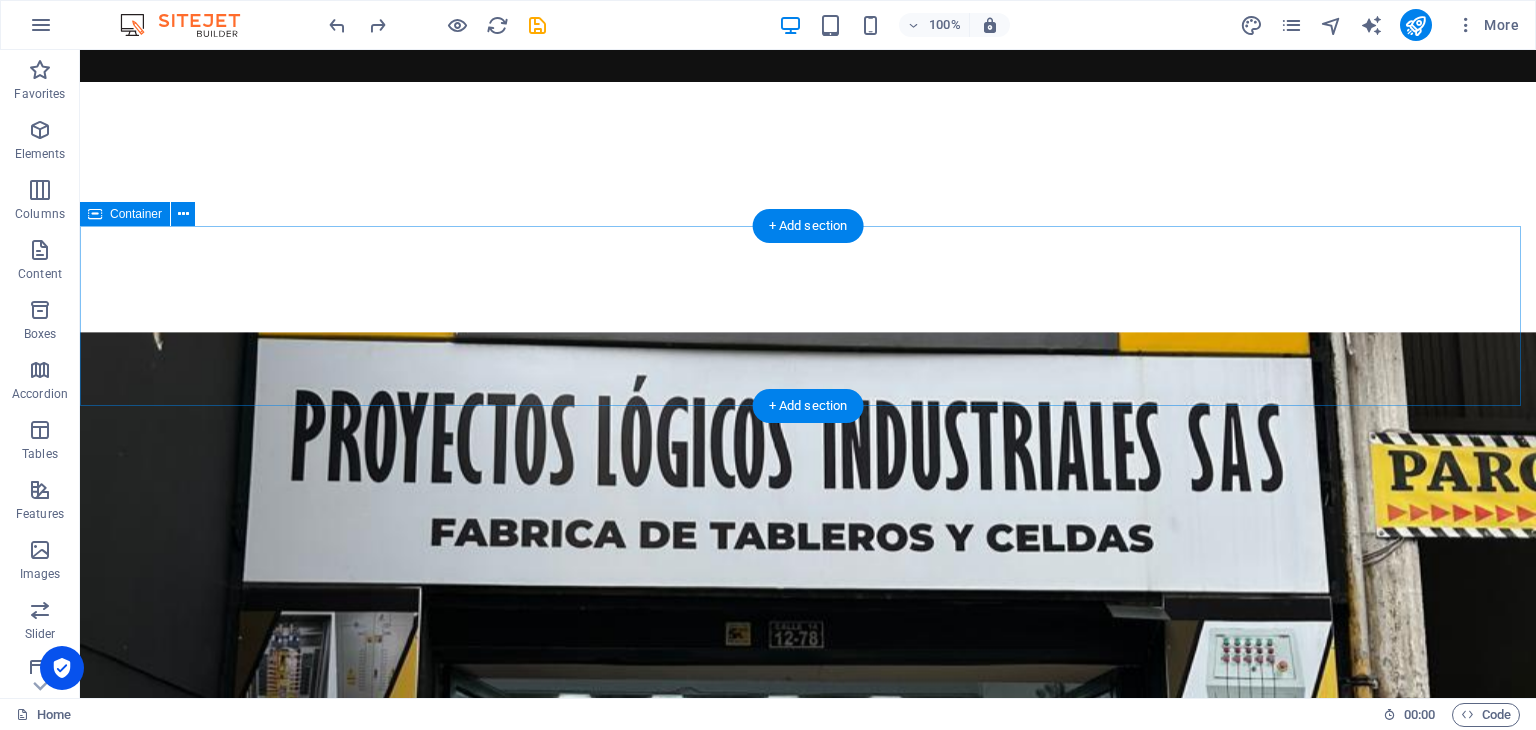 click at bounding box center (808, 1422) 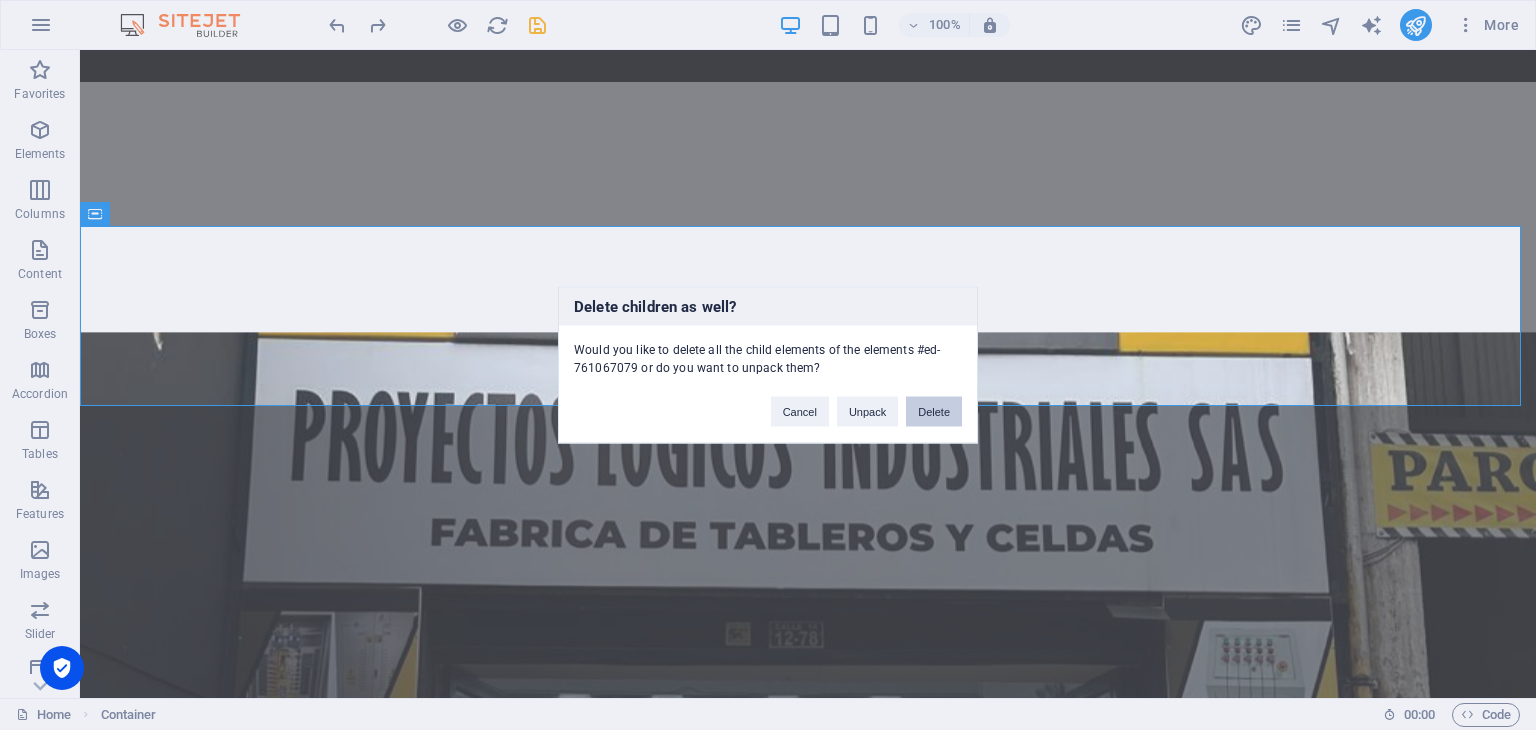 click on "Delete" at bounding box center [934, 412] 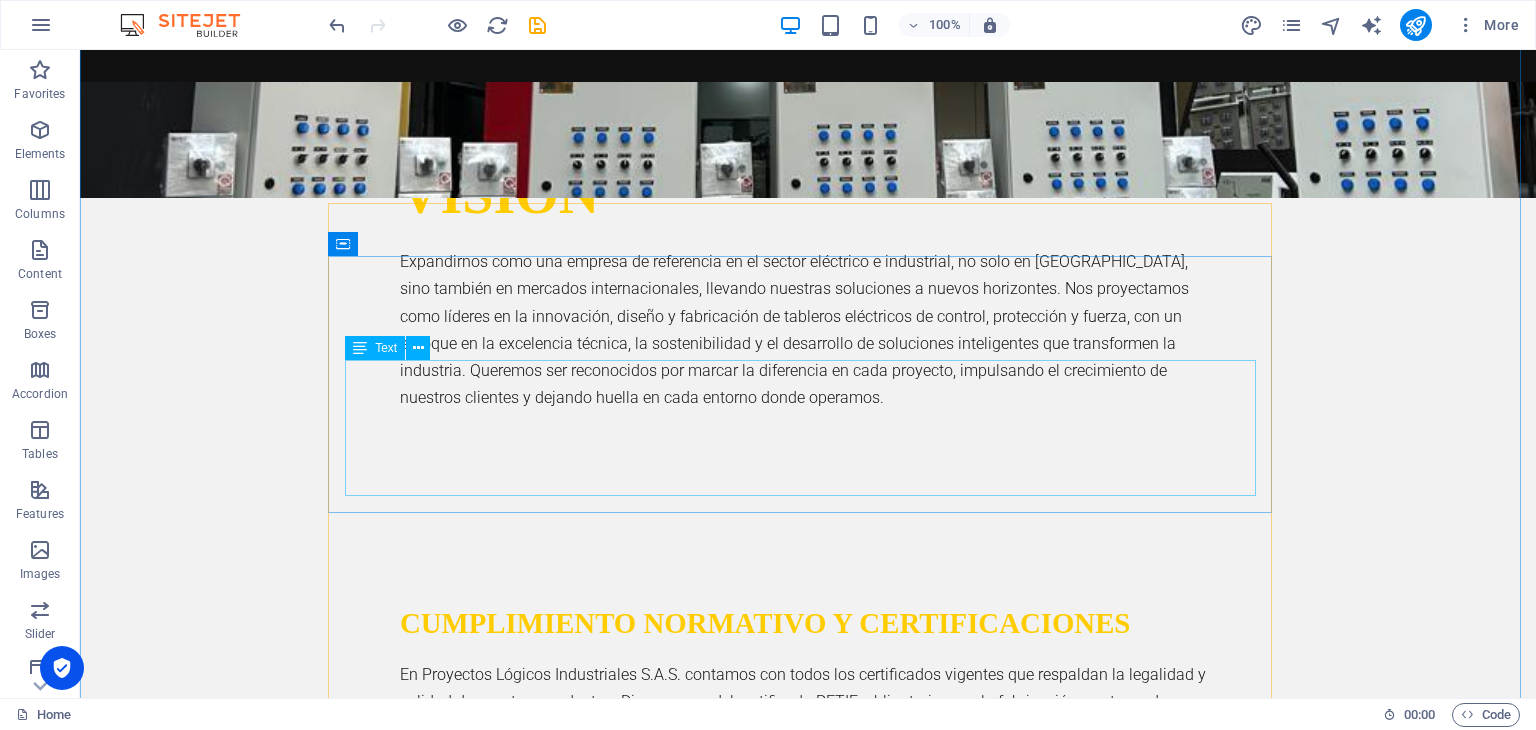 scroll, scrollTop: 2300, scrollLeft: 0, axis: vertical 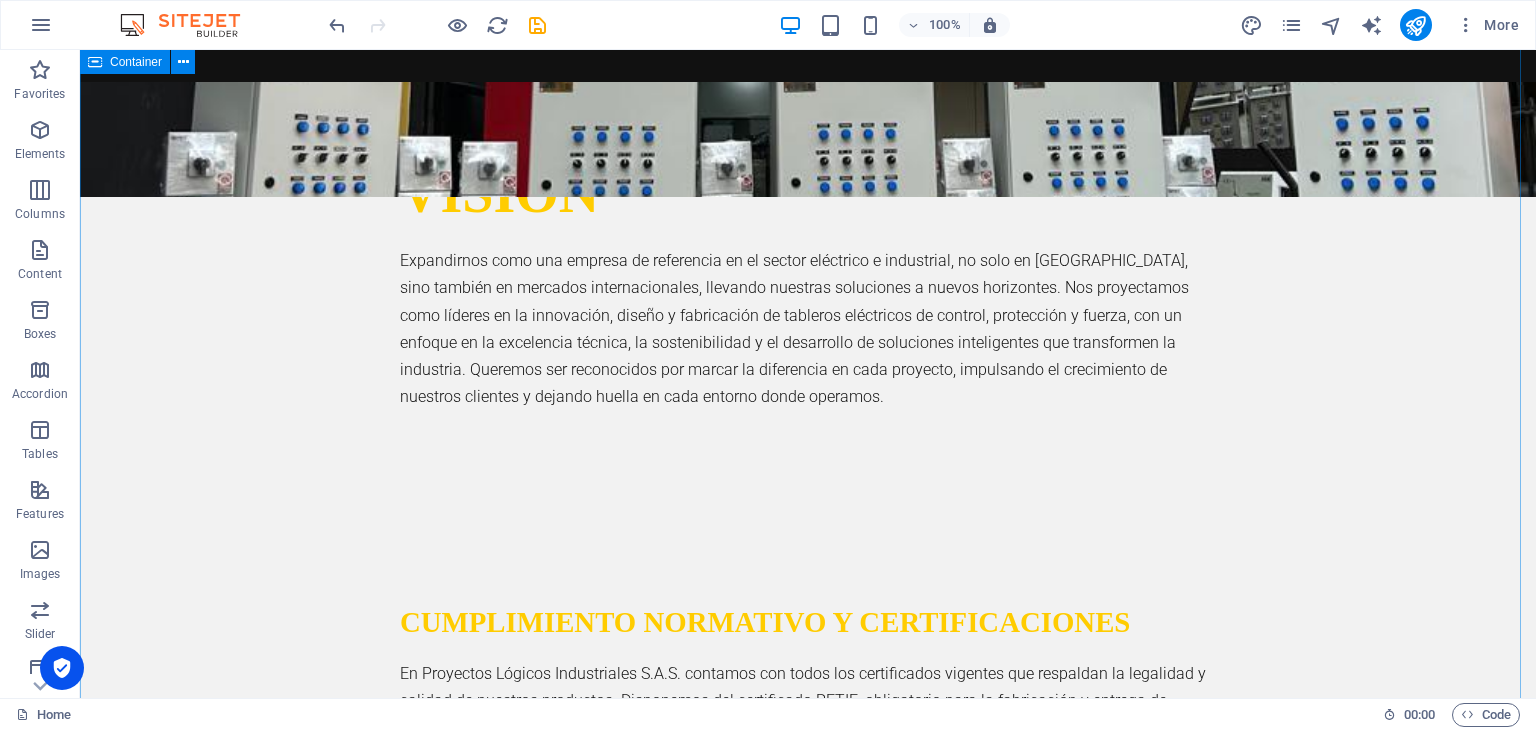 click on "EQUIPO [PERSON_NAME] MURCIA Gerente General   Liderazgo y dirección estratégica Dirige la operación general de la empresa, toma decisiones clave, establece objetivos y asegura el cumplimiento de la visión y misión empresarial. [PERSON_NAME]  Gerente de Proyectos Liderazgo técnico y estratégico en obras eléctricas Es responsable de planear, coordinar y supervisar cada etapa de los proyectos eléctricos. Se encarga de garantizar que los trabajos se ejecuten conforme al alcance definido, dentro del presupuesto, en los tiempos establecidos y cumpliendo con los estándares técnicos y normativos. Además, lidera al equipo de trabajo, mantiene la comunicación con los clientes y toma decisiones clave para resolver imprevistos en obra. [PERSON_NAME] MURCIA   Gerente de Ventas Estrategia comercial y crecimiento del negocio" at bounding box center (808, 2477) 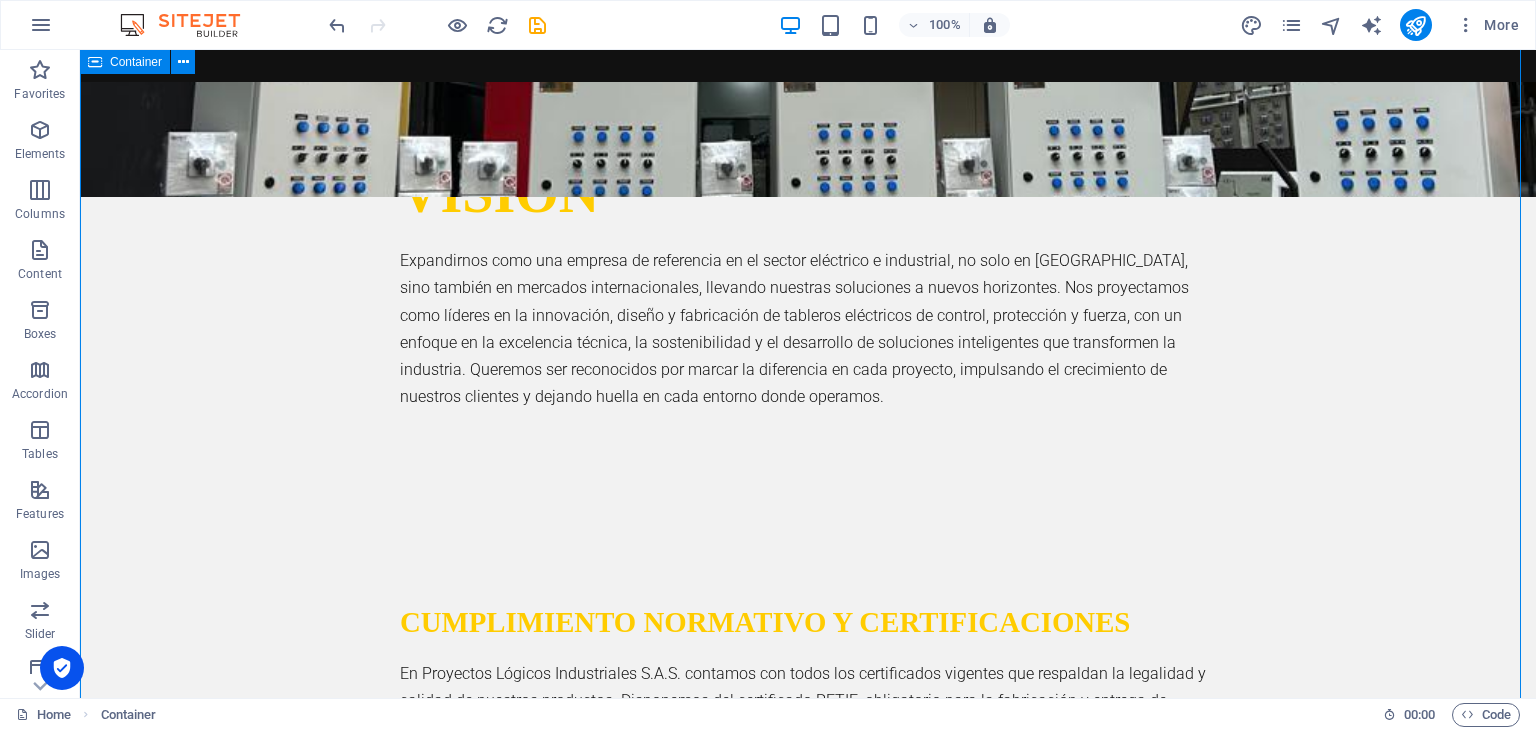 click on "EQUIPO [PERSON_NAME] MURCIA Gerente General   Liderazgo y dirección estratégica Dirige la operación general de la empresa, toma decisiones clave, establece objetivos y asegura el cumplimiento de la visión y misión empresarial. [PERSON_NAME]  Gerente de Proyectos Liderazgo técnico y estratégico en obras eléctricas Es responsable de planear, coordinar y supervisar cada etapa de los proyectos eléctricos. Se encarga de garantizar que los trabajos se ejecuten conforme al alcance definido, dentro del presupuesto, en los tiempos establecidos y cumpliendo con los estándares técnicos y normativos. Además, lidera al equipo de trabajo, mantiene la comunicación con los clientes y toma decisiones clave para resolver imprevistos en obra. [PERSON_NAME] MURCIA   Gerente de Ventas Estrategia comercial y crecimiento del negocio" at bounding box center [808, 2477] 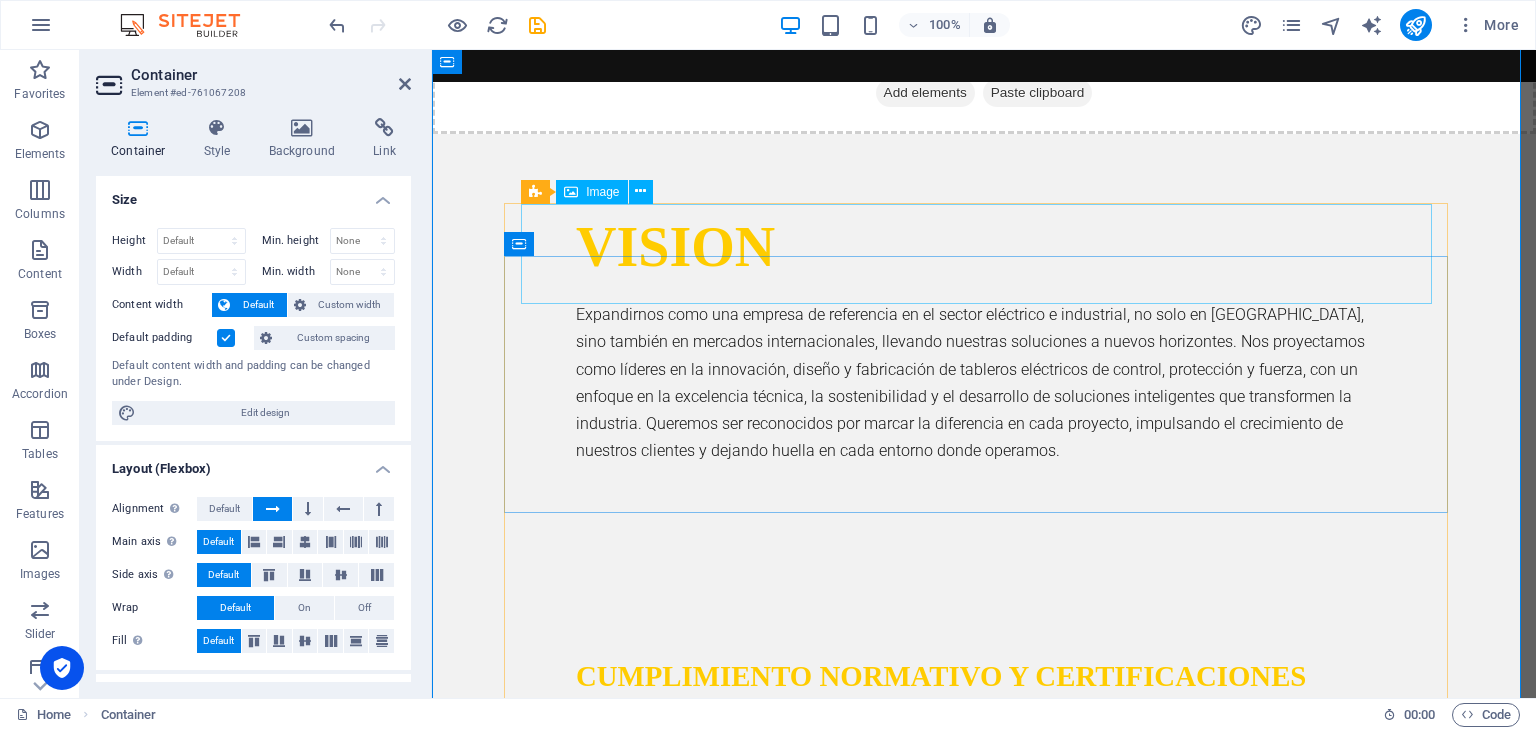 scroll, scrollTop: 2606, scrollLeft: 0, axis: vertical 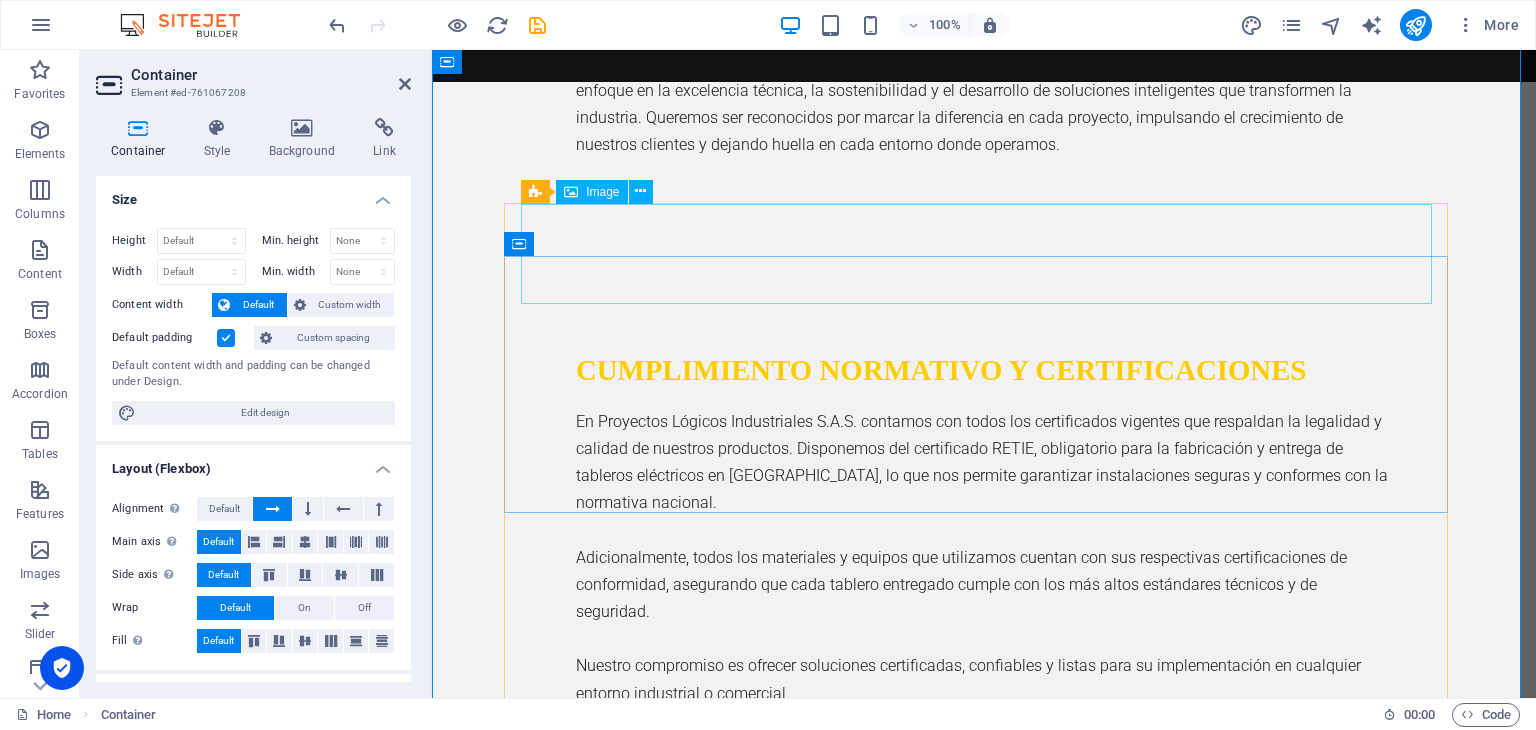 click at bounding box center [984, 1915] 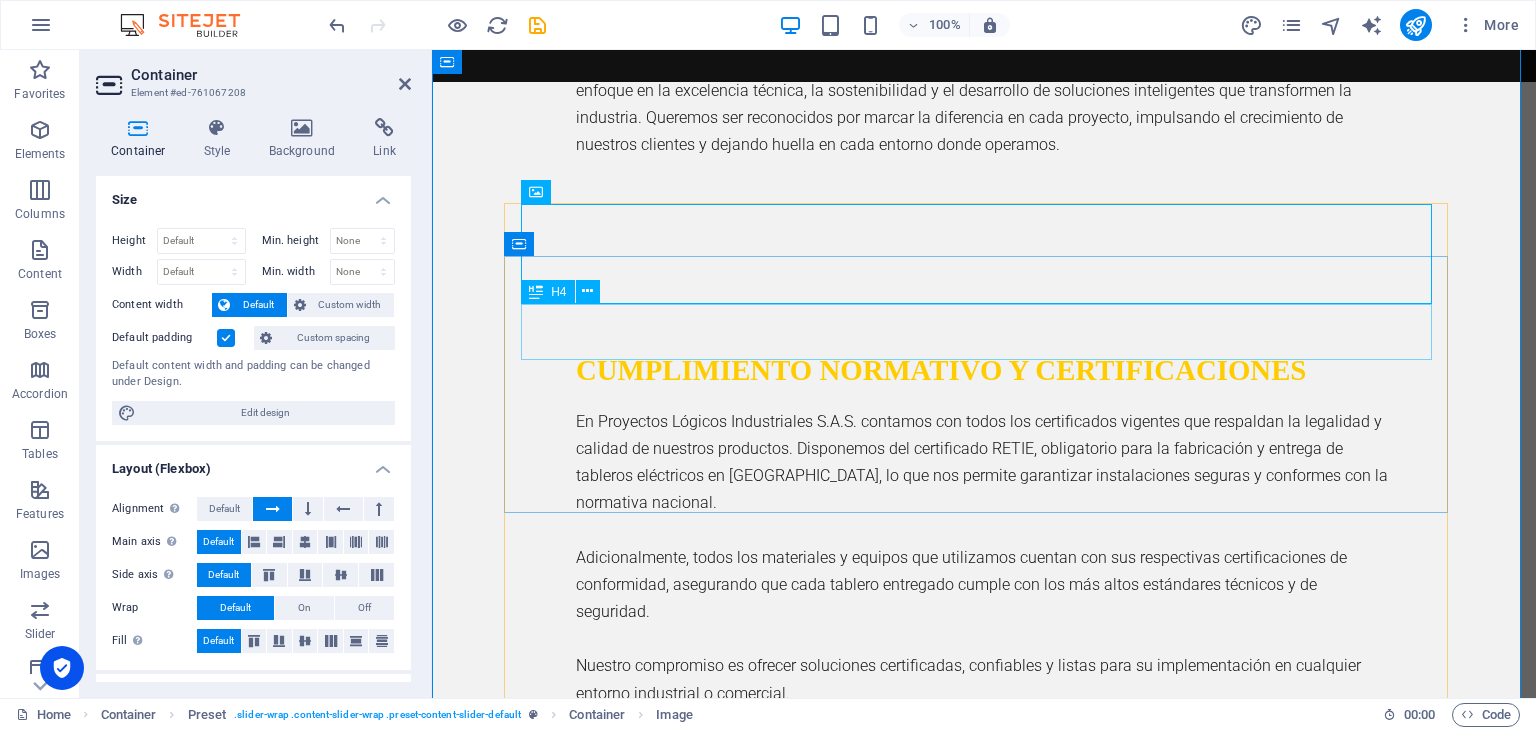 click on "[PERSON_NAME] MURCIA" at bounding box center [984, 1993] 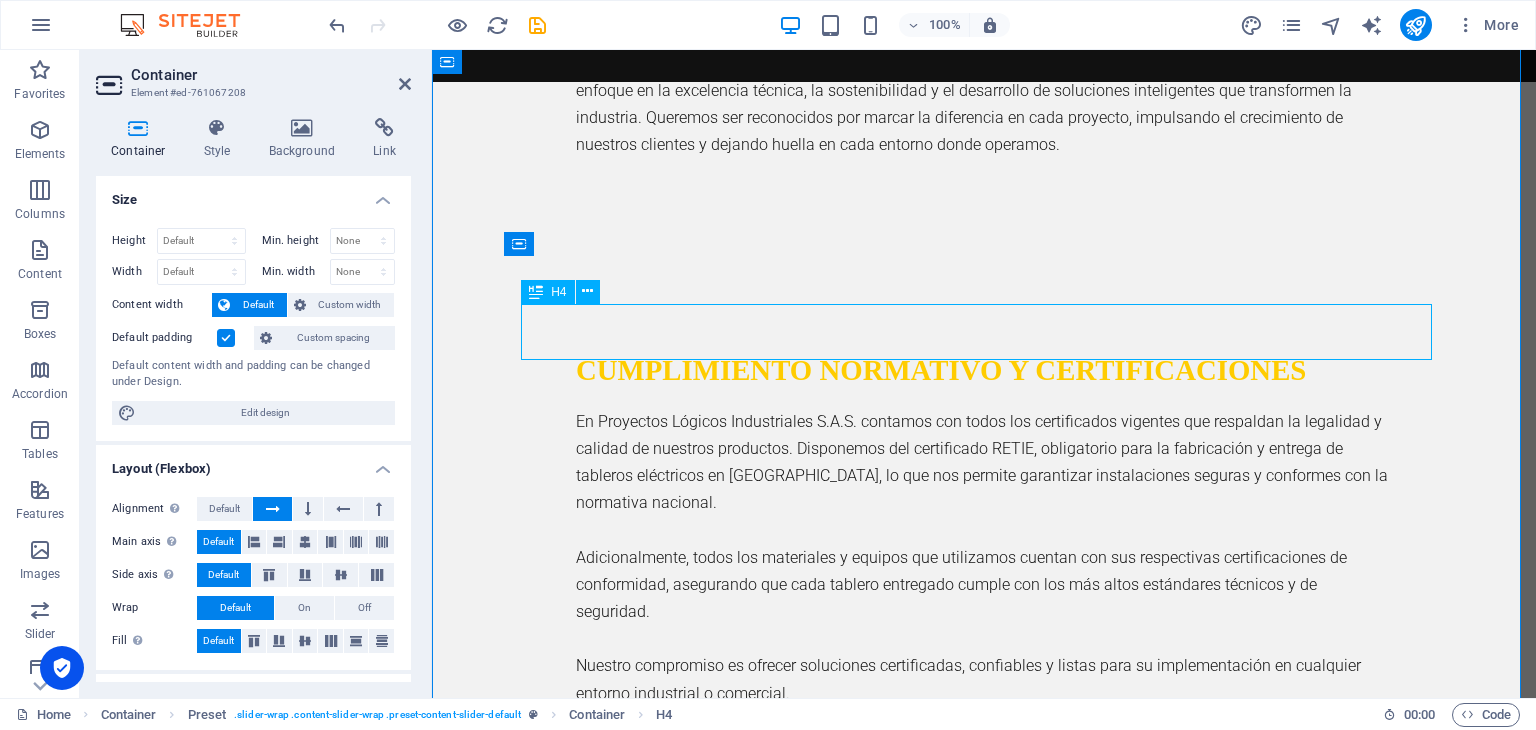 click on "[PERSON_NAME] MURCIA" at bounding box center [984, 1993] 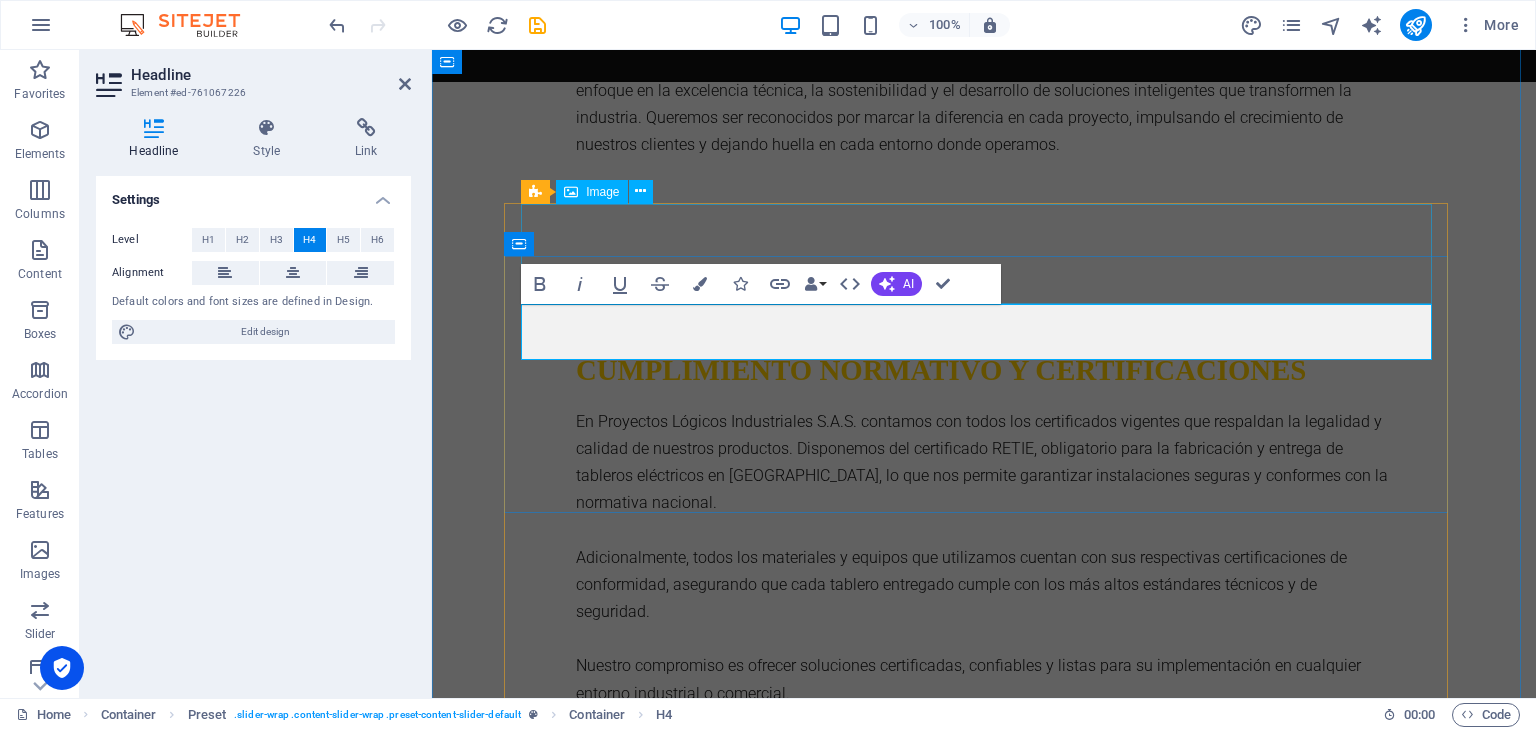 click at bounding box center (984, 1915) 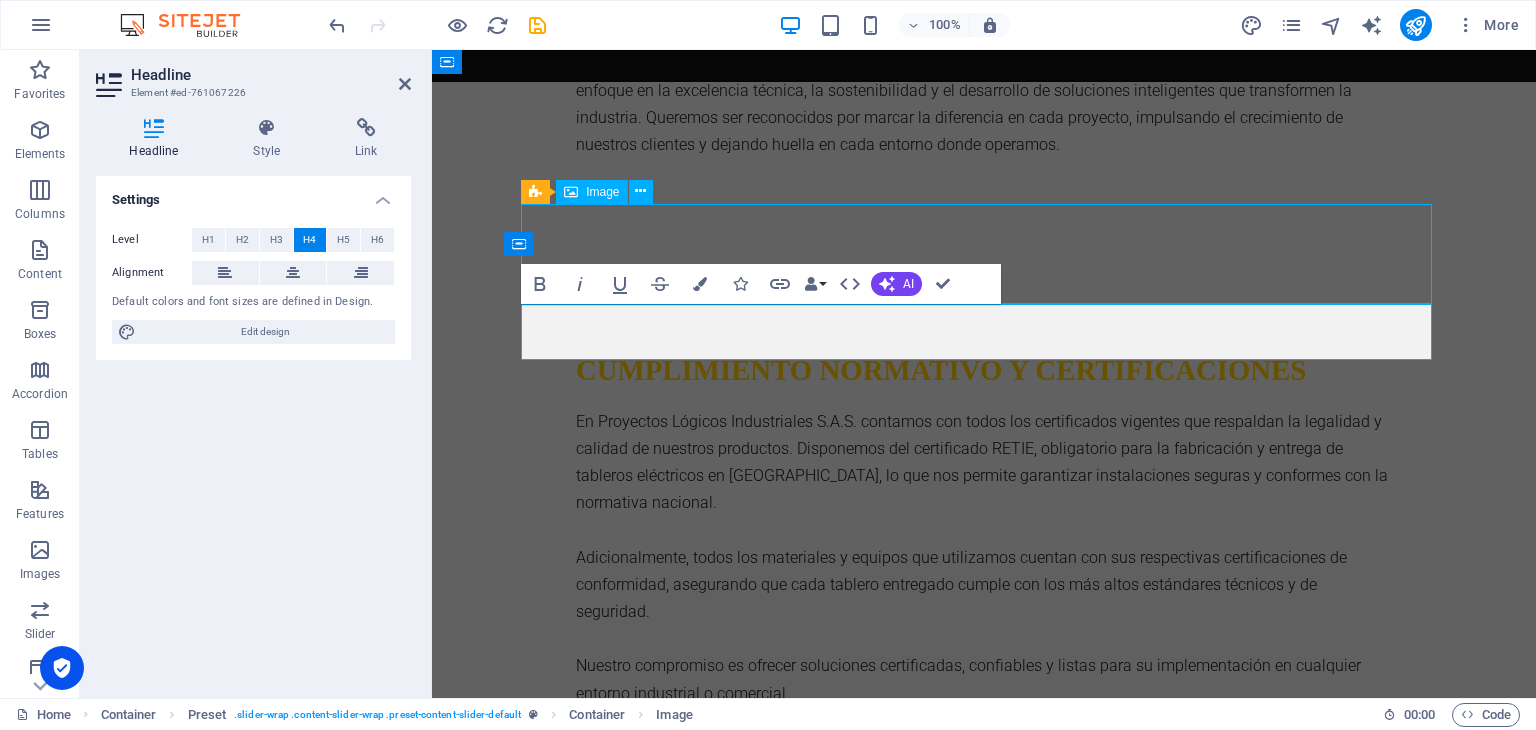 scroll, scrollTop: 2300, scrollLeft: 0, axis: vertical 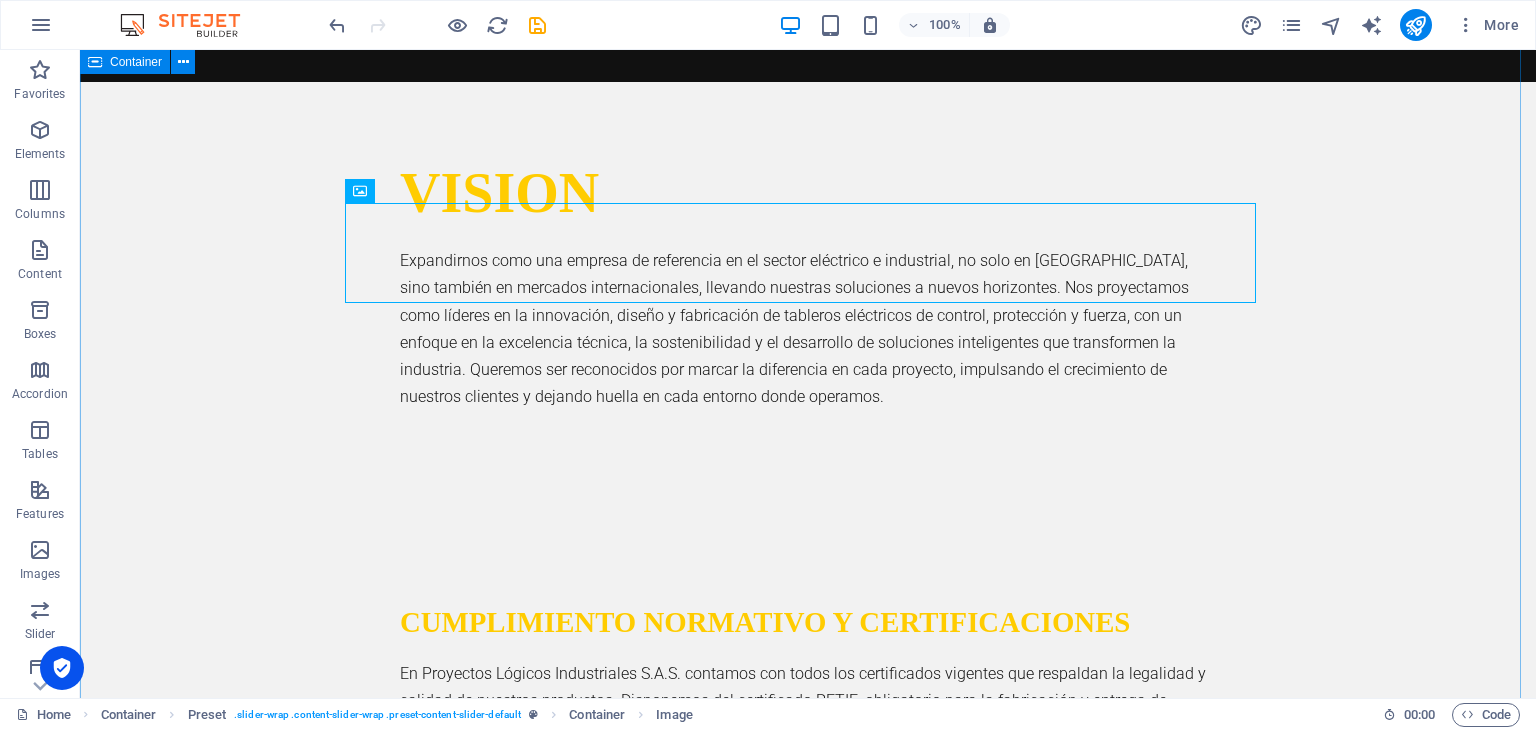 click on "EQUIPO [PERSON_NAME] MURCIA Gerente General   Liderazgo y dirección estratégica Dirige la operación general de la empresa, toma decisiones clave, establece objetivos y asegura el cumplimiento de la visión y misión empresarial. [PERSON_NAME]  Gerente de Proyectos Liderazgo técnico y estratégico en obras eléctricas Es responsable de planear, coordinar y supervisar cada etapa de los proyectos eléctricos. Se encarga de garantizar que los trabajos se ejecuten conforme al alcance definido, dentro del presupuesto, en los tiempos establecidos y cumpliendo con los estándares técnicos y normativos. Además, lidera al equipo de trabajo, mantiene la comunicación con los clientes y toma decisiones clave para resolver imprevistos en obra. [PERSON_NAME] MURCIA   Gerente de Ventas Estrategia comercial y crecimiento del negocio" at bounding box center (808, 2477) 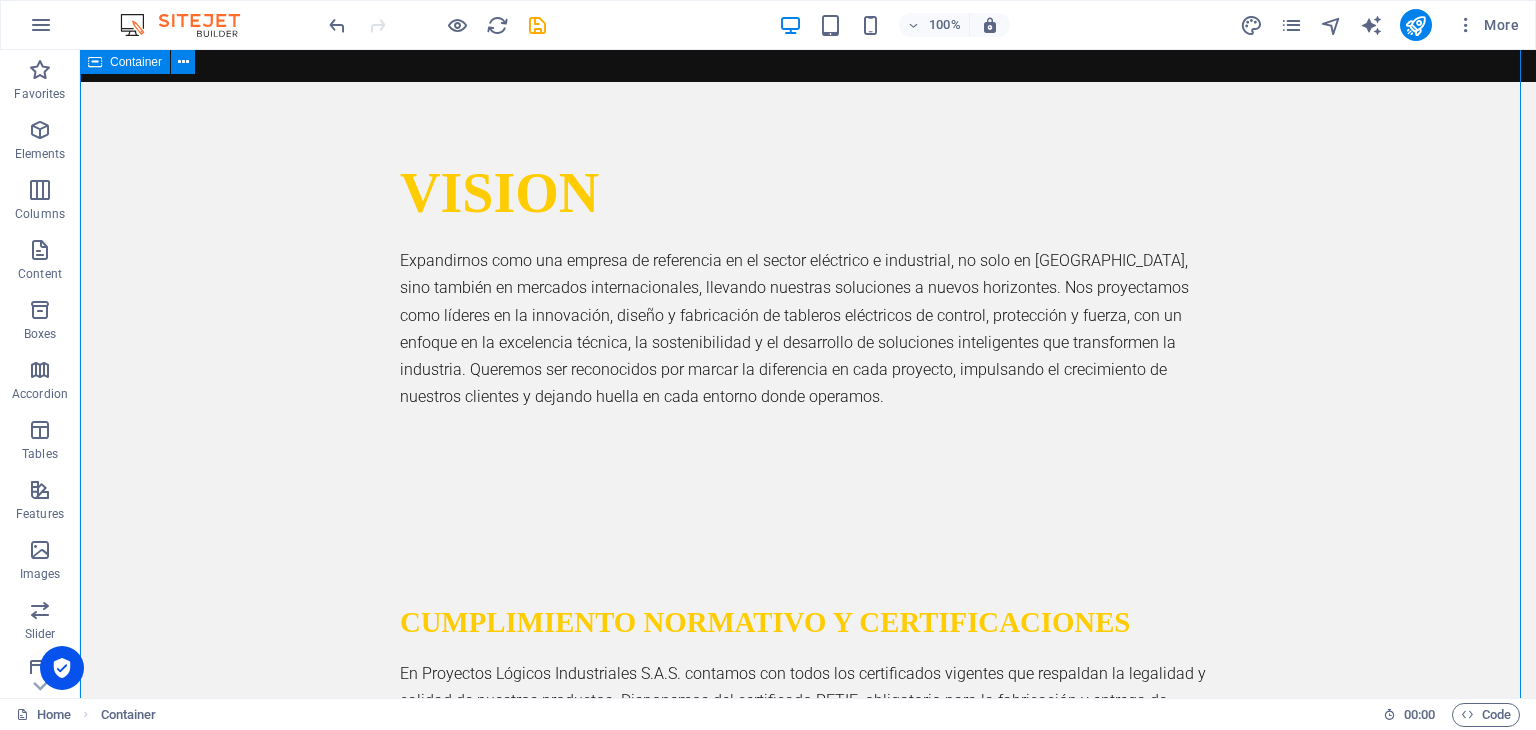 click on "EQUIPO [PERSON_NAME] MURCIA Gerente General   Liderazgo y dirección estratégica Dirige la operación general de la empresa, toma decisiones clave, establece objetivos y asegura el cumplimiento de la visión y misión empresarial. [PERSON_NAME]  Gerente de Proyectos Liderazgo técnico y estratégico en obras eléctricas Es responsable de planear, coordinar y supervisar cada etapa de los proyectos eléctricos. Se encarga de garantizar que los trabajos se ejecuten conforme al alcance definido, dentro del presupuesto, en los tiempos establecidos y cumpliendo con los estándares técnicos y normativos. Además, lidera al equipo de trabajo, mantiene la comunicación con los clientes y toma decisiones clave para resolver imprevistos en obra. [PERSON_NAME] MURCIA   Gerente de Ventas Estrategia comercial y crecimiento del negocio" at bounding box center (808, 2477) 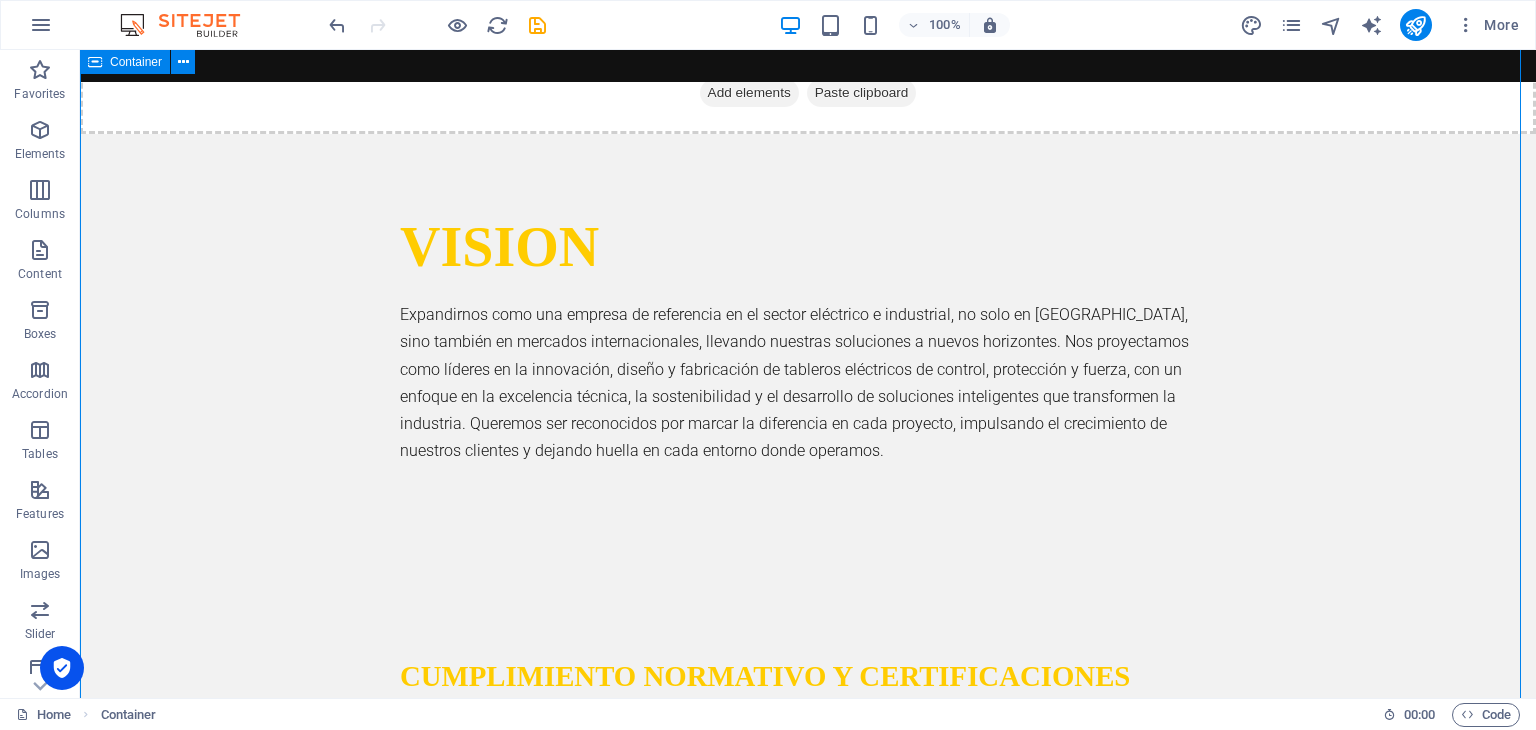 scroll, scrollTop: 2606, scrollLeft: 0, axis: vertical 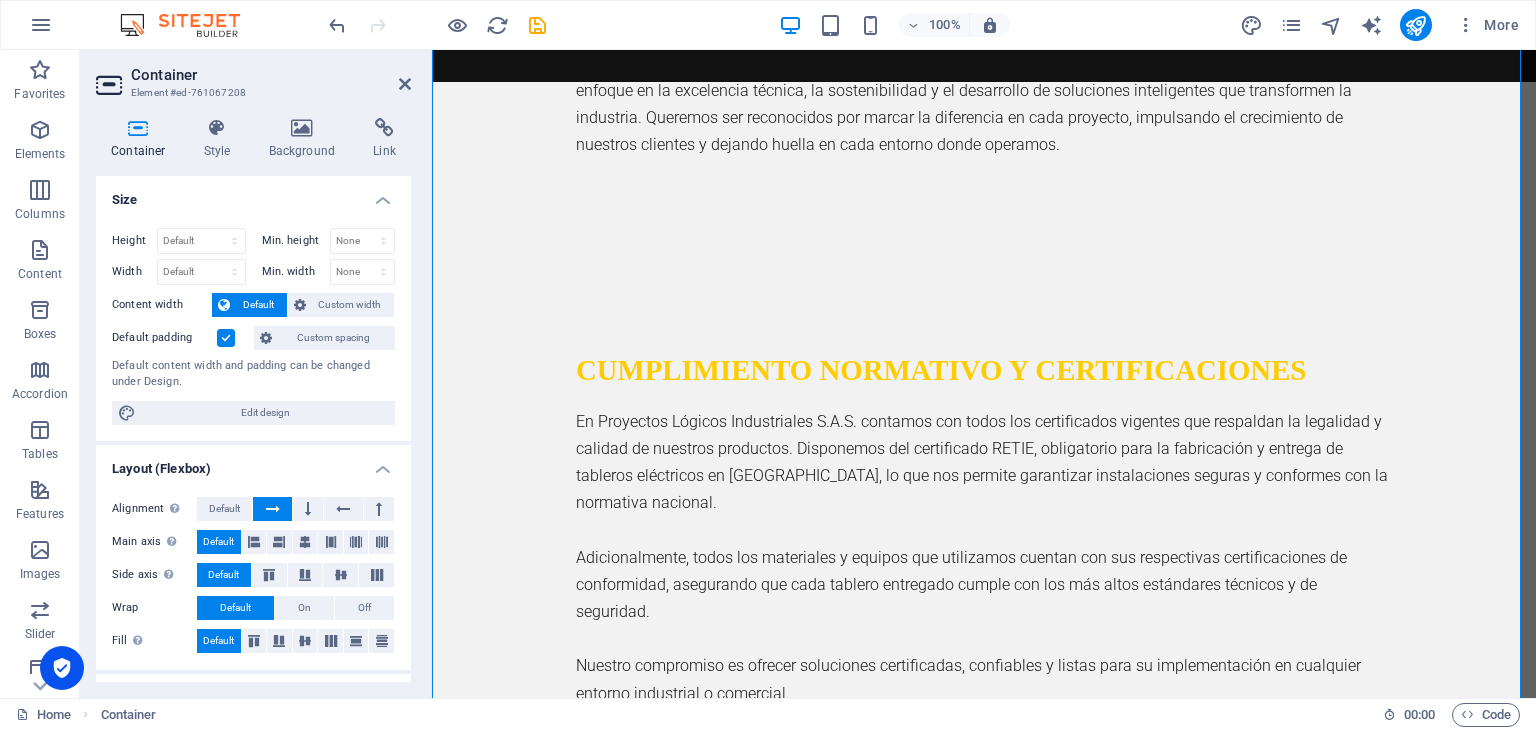 click on "Container Element #ed-761067208
Container Style Background Link Size Height Default px rem % vh vw Min. height None px rem % vh vw Width Default px rem % em vh vw Min. width None px rem % vh vw Content width Default Custom width Width Default px rem % em vh vw Min. width None px rem % vh vw Default padding Custom spacing Default content width and padding can be changed under Design. Edit design Layout (Flexbox) Alignment Determines the flex direction. Default Main axis Determine how elements should behave along the main axis inside this container (justify content). Default Side axis Control the vertical direction of the element inside of the container (align items). Default Wrap Default On Off Fill Controls the distances and direction of elements on the y-axis across several lines (align content). Default Accessibility ARIA helps assistive technologies (like screen readers) to understand the role, state, and behavior of web elements Role The ARIA role defines the purpose of an element.  None" at bounding box center (256, 374) 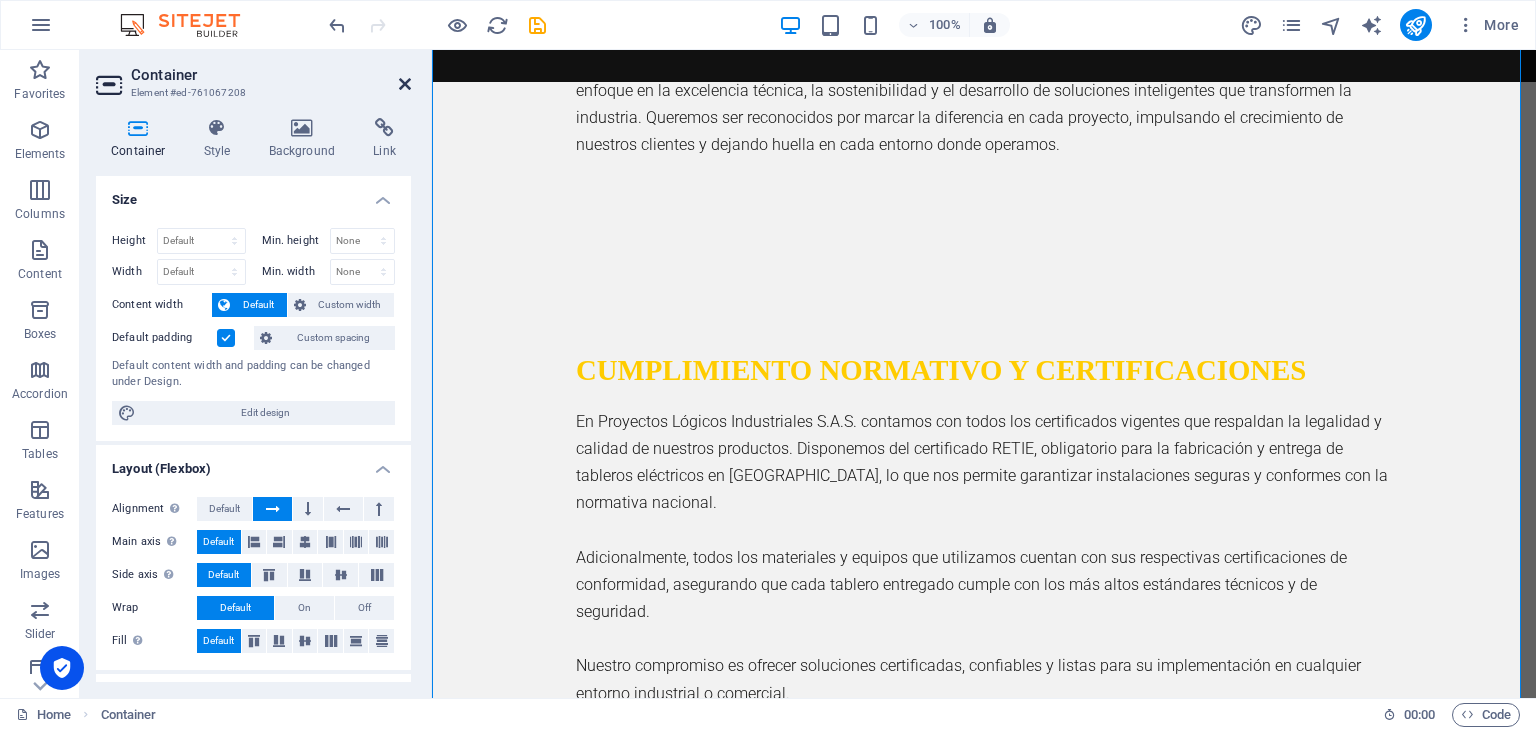 click at bounding box center (405, 84) 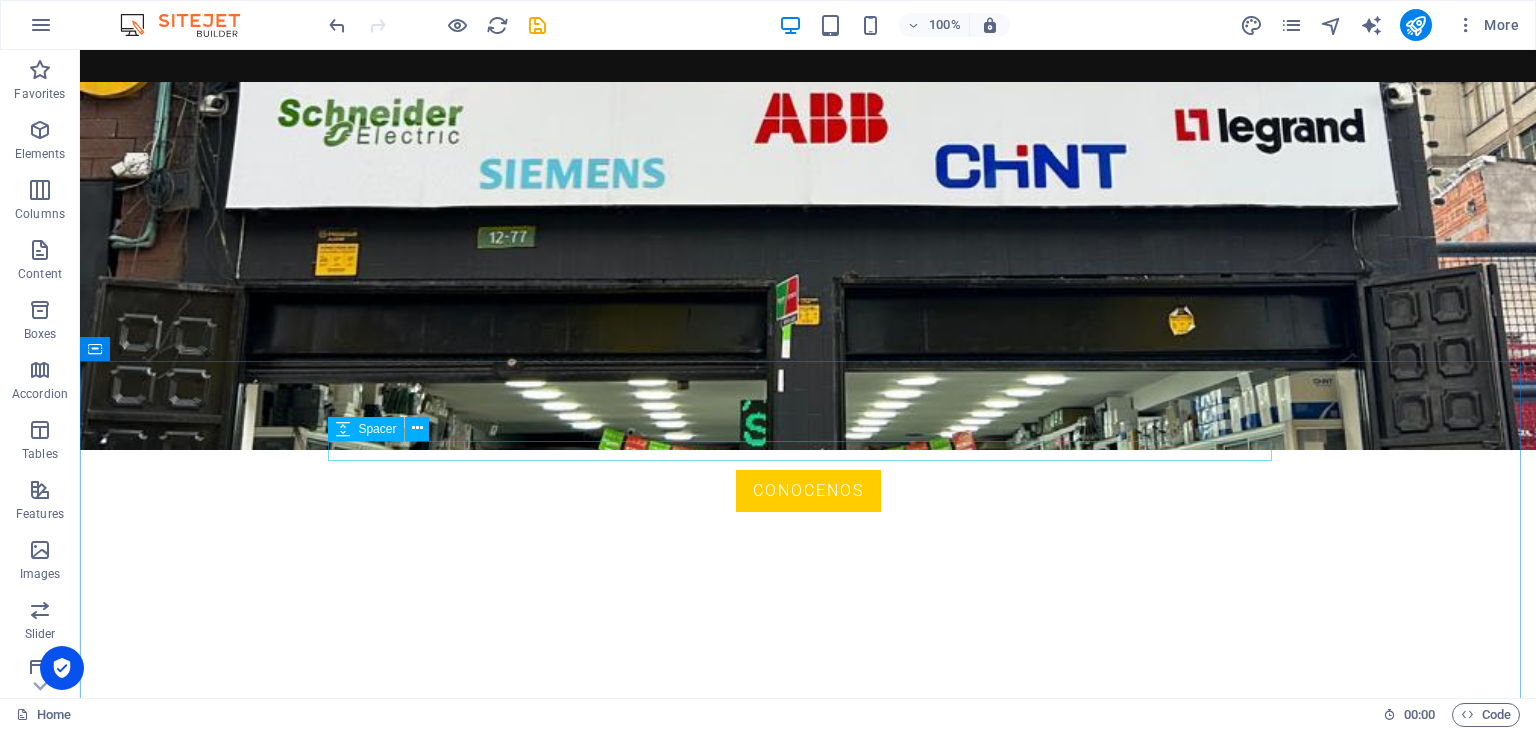 scroll, scrollTop: 700, scrollLeft: 0, axis: vertical 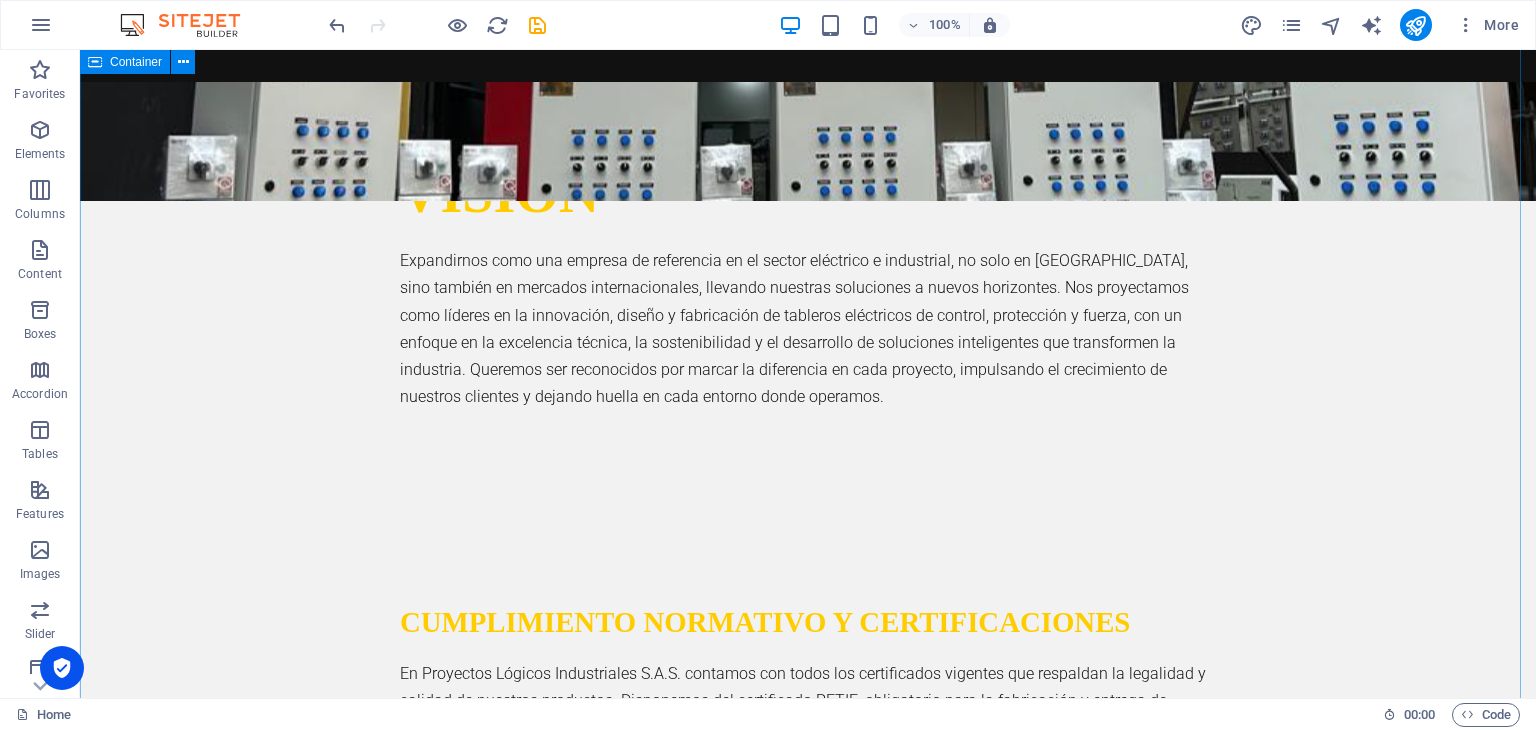 click on "EQUIPO [PERSON_NAME] MURCIA Gerente General   Liderazgo y dirección estratégica Dirige la operación general de la empresa, toma decisiones clave, establece objetivos y asegura el cumplimiento de la visión y misión empresarial. [PERSON_NAME]  Gerente de Proyectos Liderazgo técnico y estratégico en obras eléctricas Es responsable de planear, coordinar y supervisar cada etapa de los proyectos eléctricos. Se encarga de garantizar que los trabajos se ejecuten conforme al alcance definido, dentro del presupuesto, en los tiempos establecidos y cumpliendo con los estándares técnicos y normativos. Además, lidera al equipo de trabajo, mantiene la comunicación con los clientes y toma decisiones clave para resolver imprevistos en obra. [PERSON_NAME] MURCIA   Gerente de Ventas Estrategia comercial y crecimiento del negocio" at bounding box center [808, 2477] 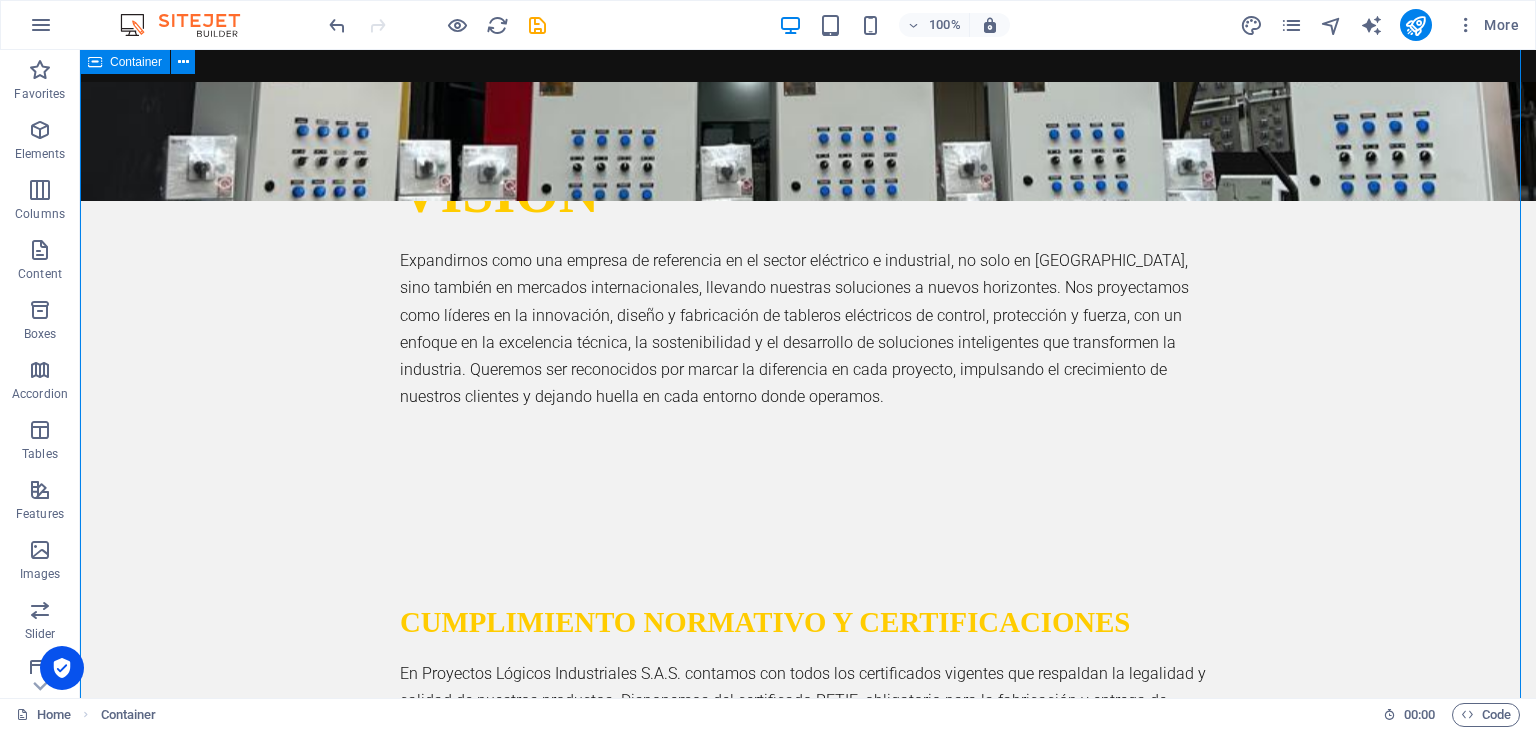 click on "EQUIPO [PERSON_NAME] MURCIA Gerente General   Liderazgo y dirección estratégica Dirige la operación general de la empresa, toma decisiones clave, establece objetivos y asegura el cumplimiento de la visión y misión empresarial. [PERSON_NAME]  Gerente de Proyectos Liderazgo técnico y estratégico en obras eléctricas Es responsable de planear, coordinar y supervisar cada etapa de los proyectos eléctricos. Se encarga de garantizar que los trabajos se ejecuten conforme al alcance definido, dentro del presupuesto, en los tiempos establecidos y cumpliendo con los estándares técnicos y normativos. Además, lidera al equipo de trabajo, mantiene la comunicación con los clientes y toma decisiones clave para resolver imprevistos en obra. [PERSON_NAME] MURCIA   Gerente de Ventas Estrategia comercial y crecimiento del negocio" at bounding box center [808, 2477] 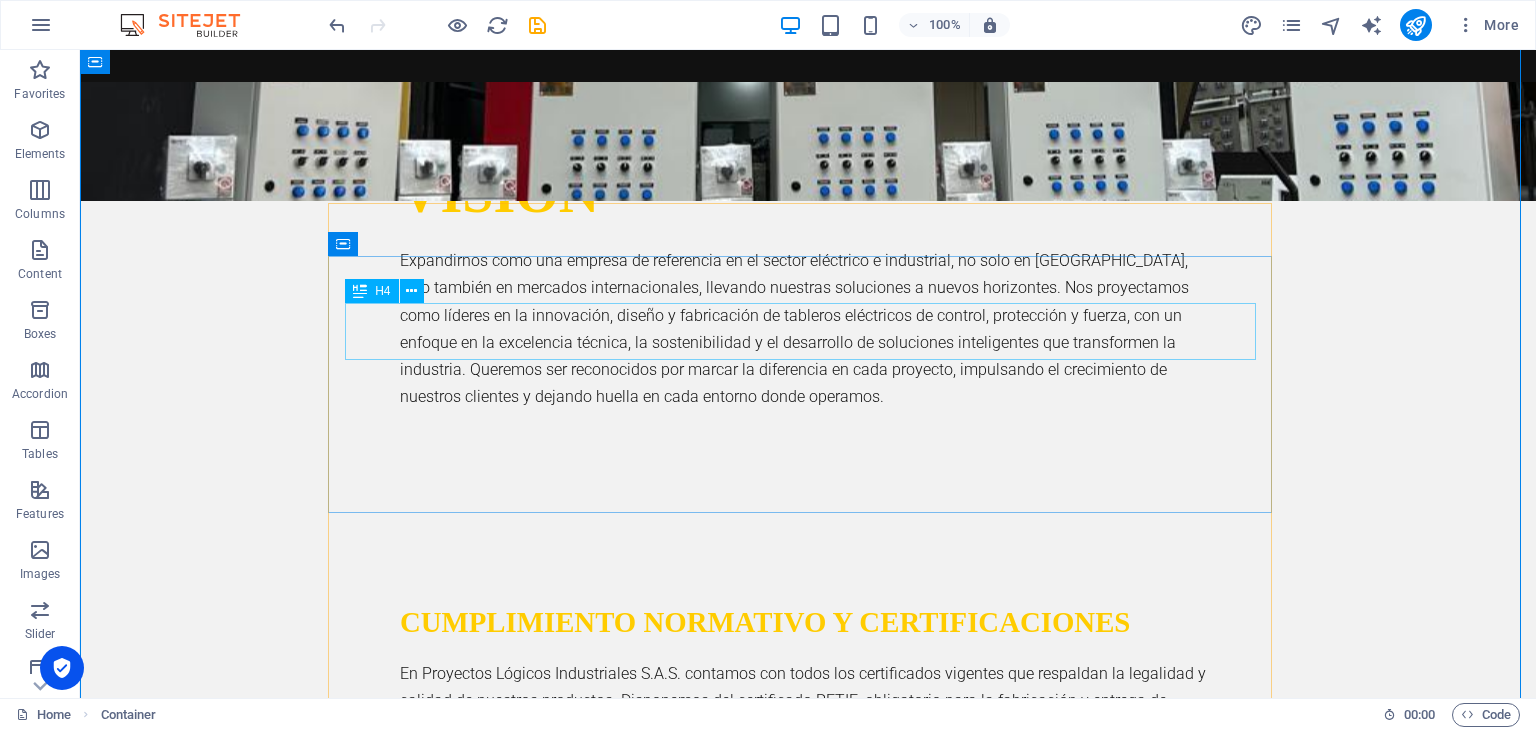 click on "[PERSON_NAME] MURCIA" at bounding box center (808, 2147) 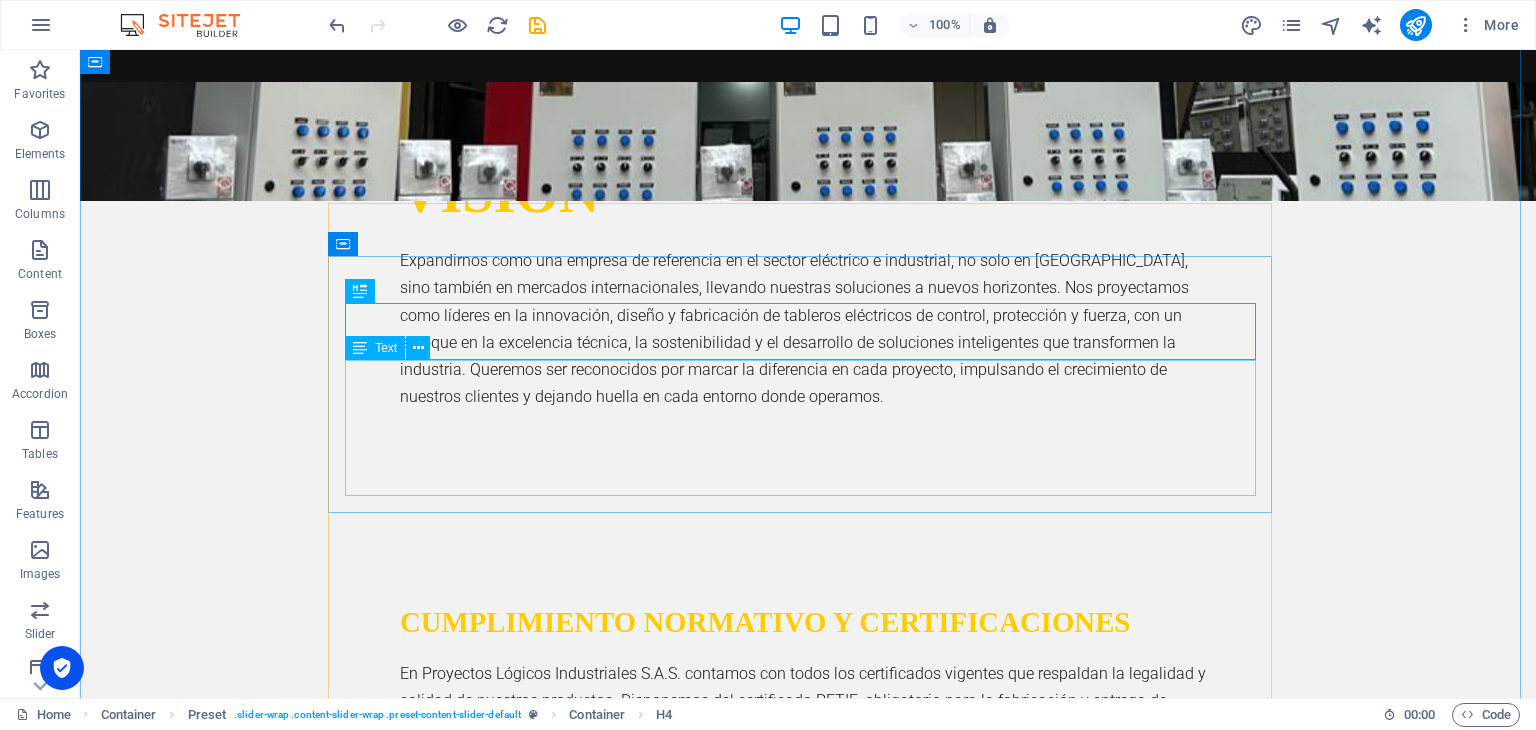 click on "Gerente General   Liderazgo y dirección estratégica Dirige la operación general de la empresa, toma decisiones clave, establece objetivos y asegura el cumplimiento de la visión y misión empresarial." at bounding box center [808, 2244] 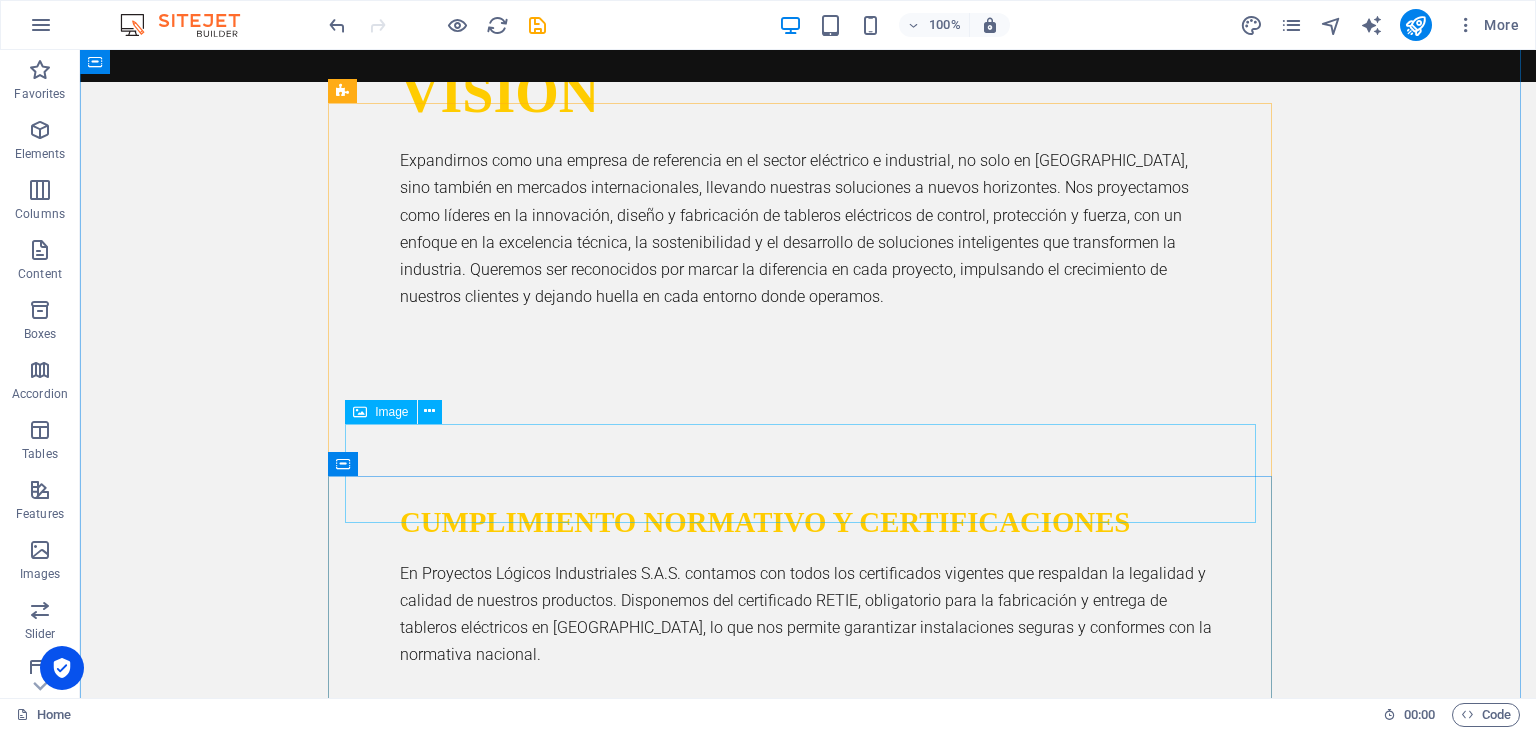 scroll, scrollTop: 2300, scrollLeft: 0, axis: vertical 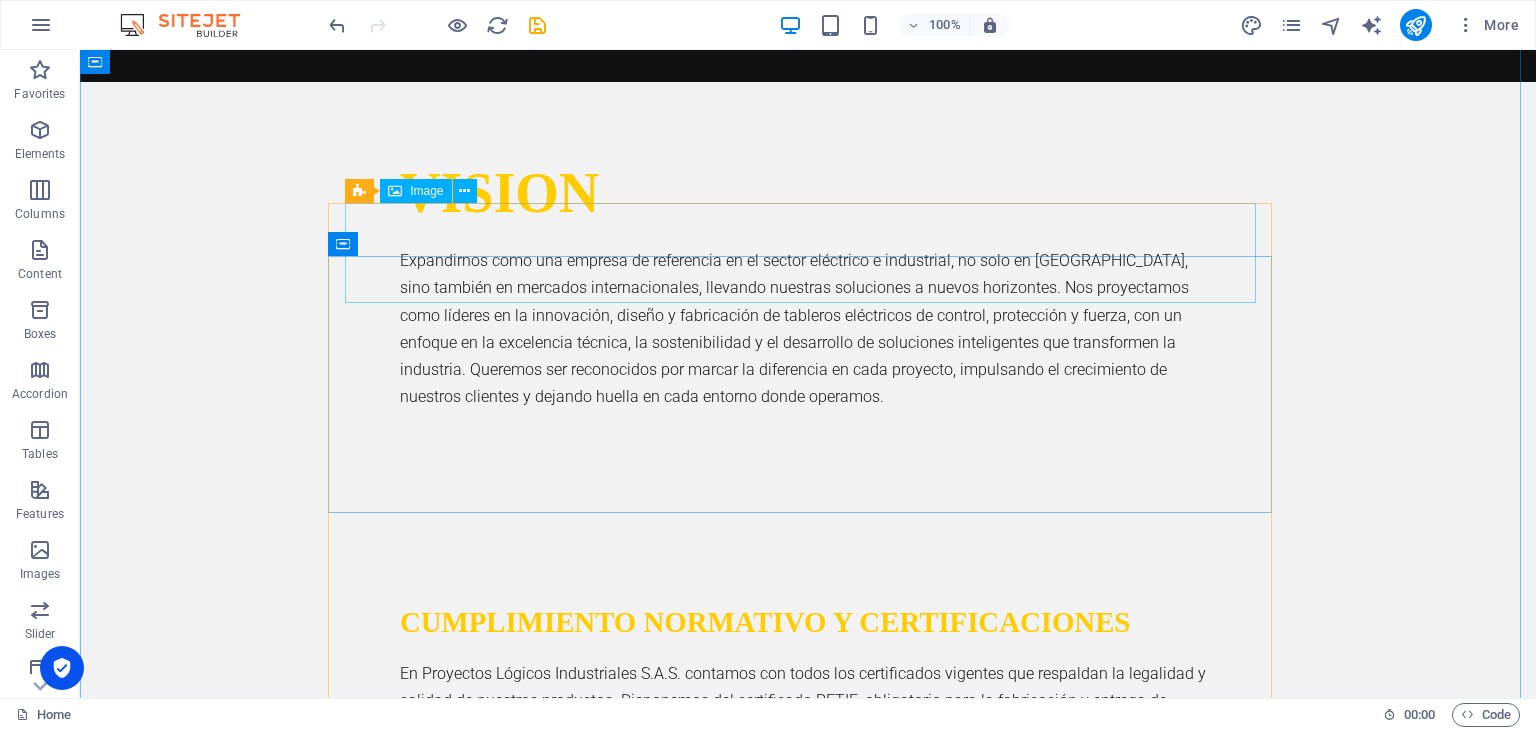click at bounding box center (808, 2069) 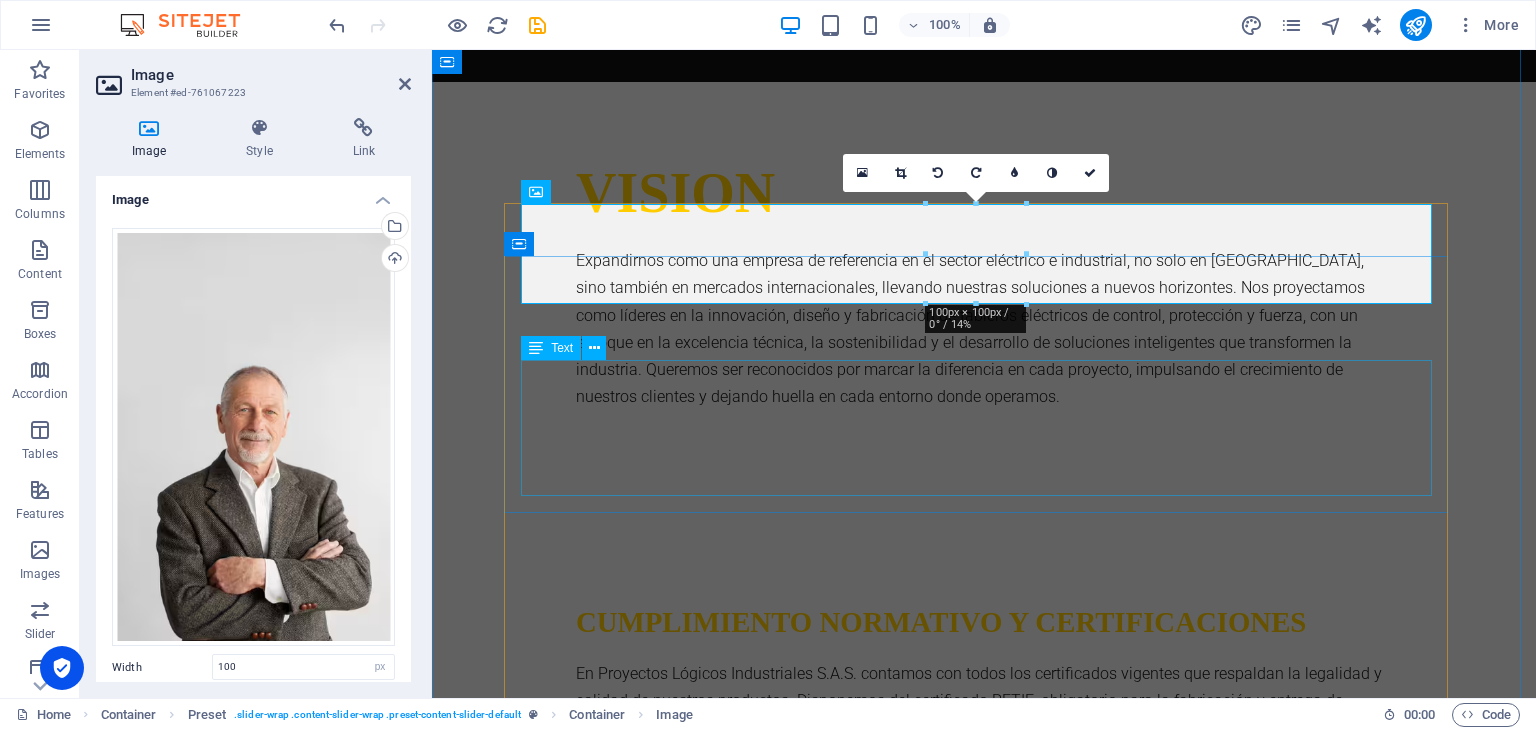 scroll, scrollTop: 2606, scrollLeft: 0, axis: vertical 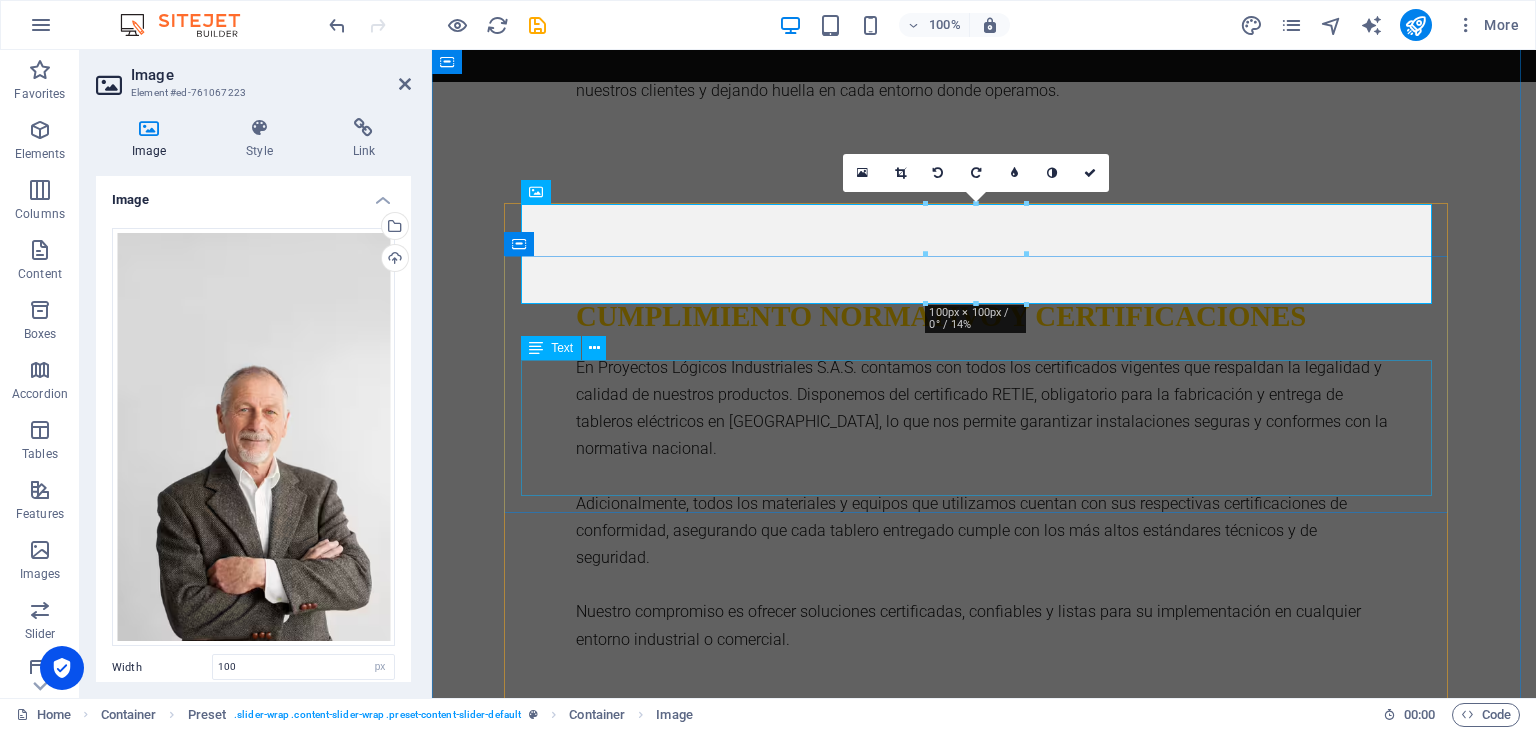 click on "Gerente General   Liderazgo y dirección estratégica Dirige la operación general de la empresa, toma decisiones clave, establece objetivos y asegura el cumplimiento de la visión y misión empresarial." at bounding box center (984, 1938) 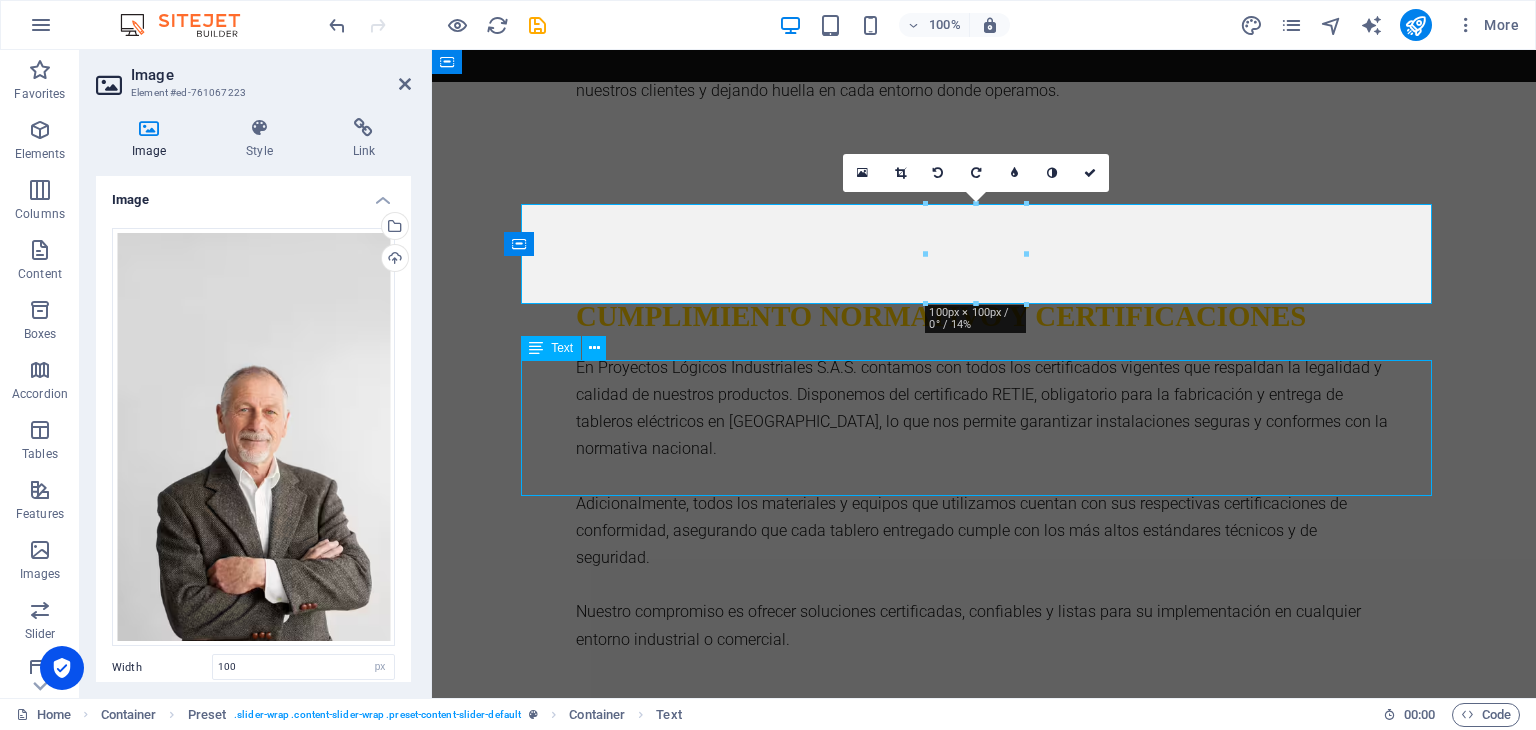click on "Gerente General   Liderazgo y dirección estratégica Dirige la operación general de la empresa, toma decisiones clave, establece objetivos y asegura el cumplimiento de la visión y misión empresarial." at bounding box center (984, 1938) 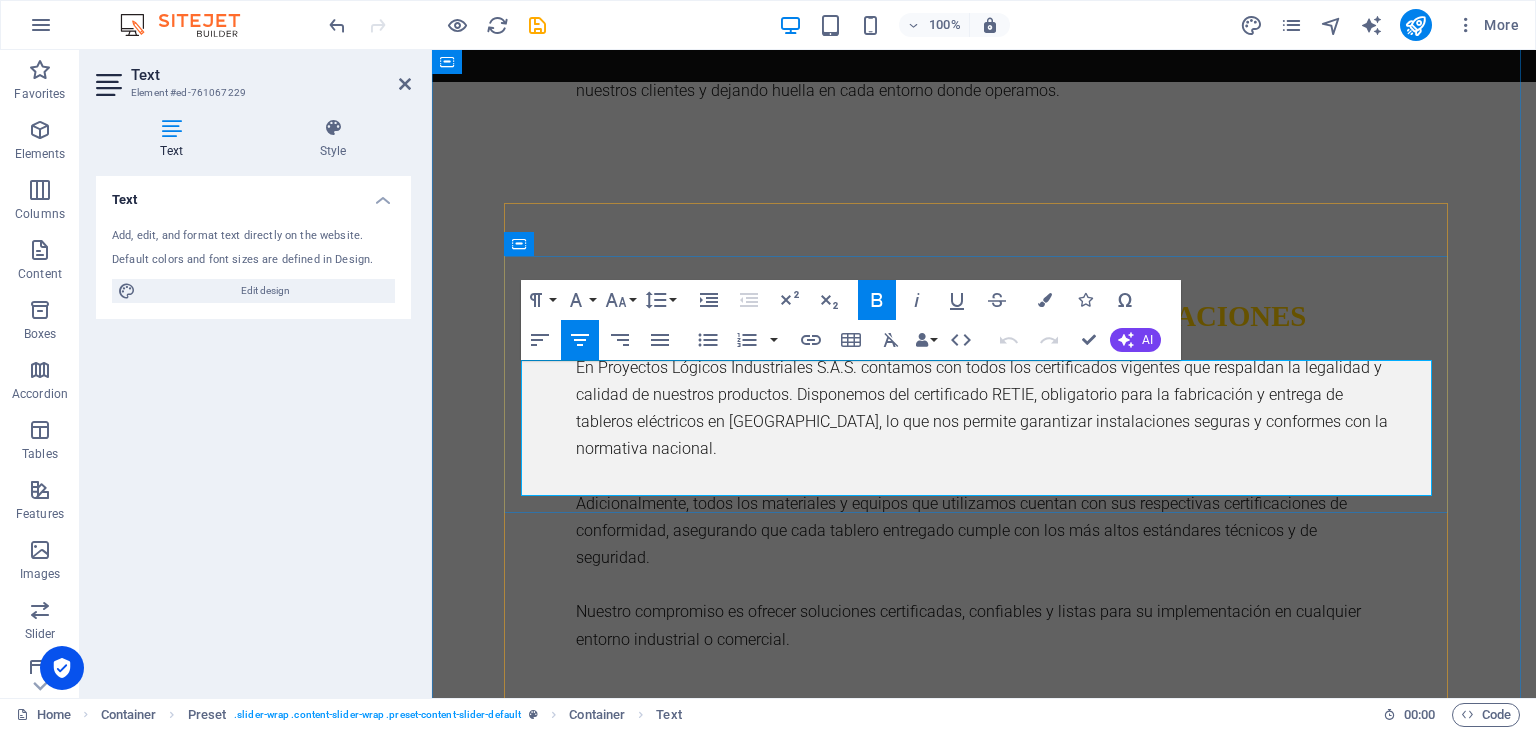 click on "Liderazgo y dirección estratégica Dirige la operación general de la empresa, toma decisiones clave, establece objetivos y asegura el cumplimiento de la visión y misión empresarial." at bounding box center [984, 1937] 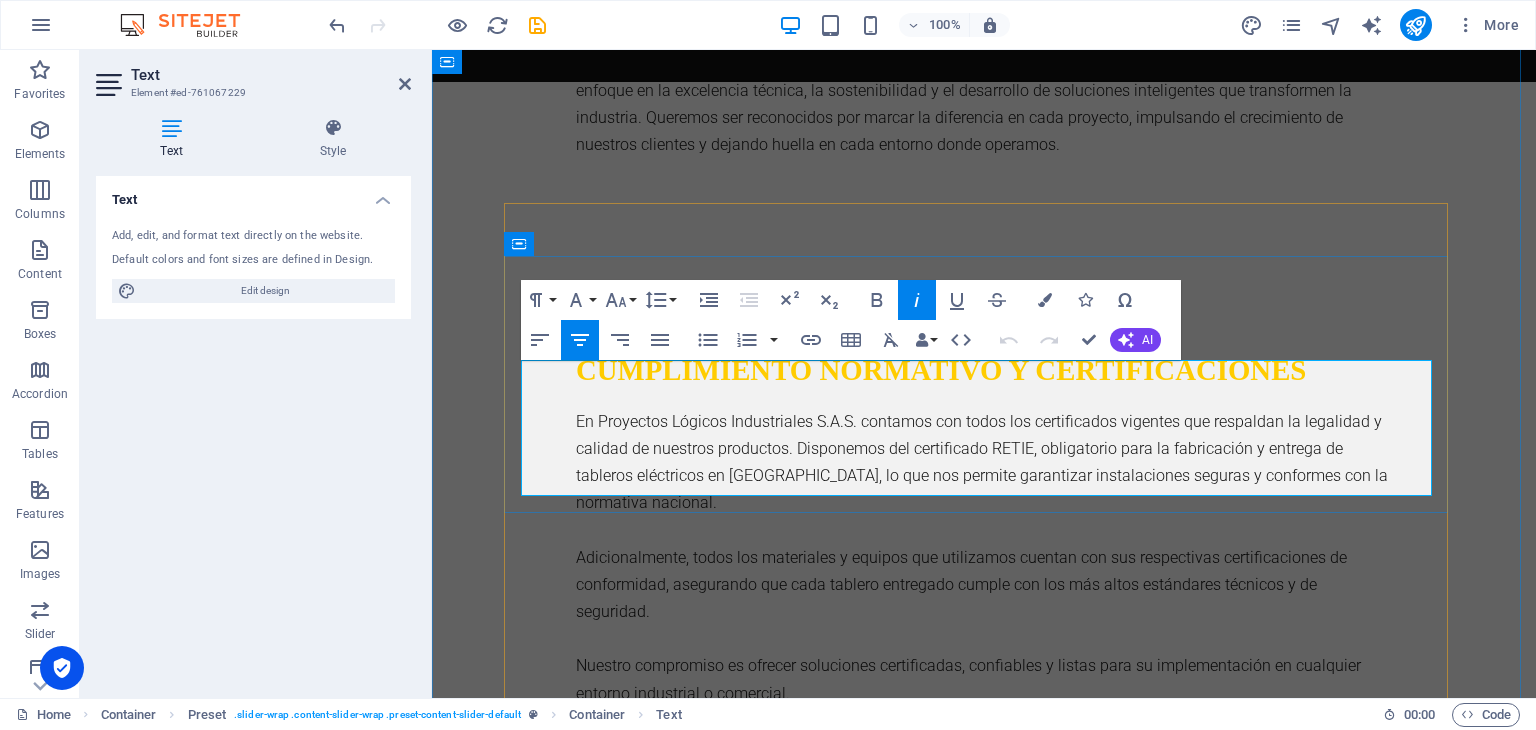 type 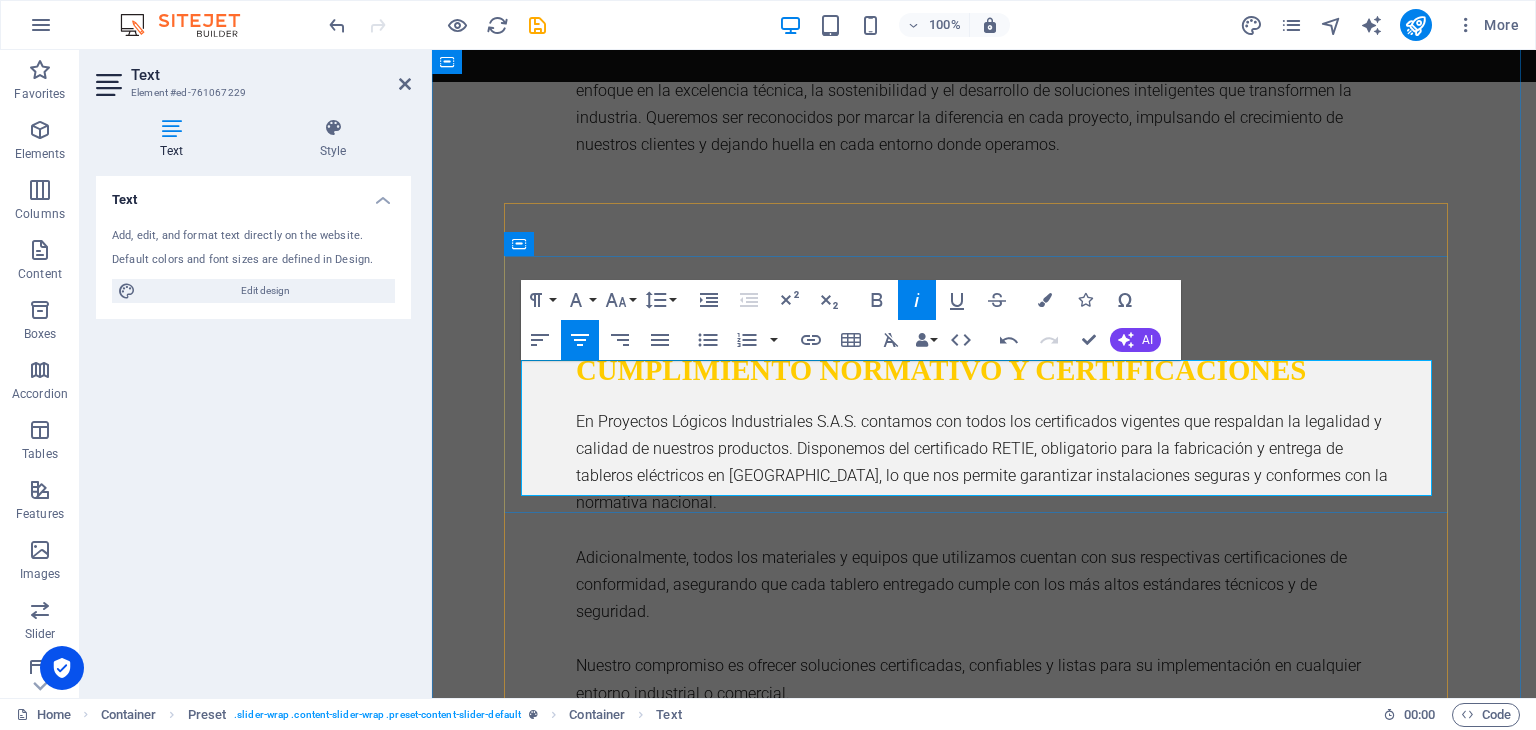 click on "Liderazgo y D irección estratégica Dirige la operación general de la empresa, toma decisiones clave, establece objetivos y asegura el cumplimiento de la visión y misión empresarial." at bounding box center (984, 2089) 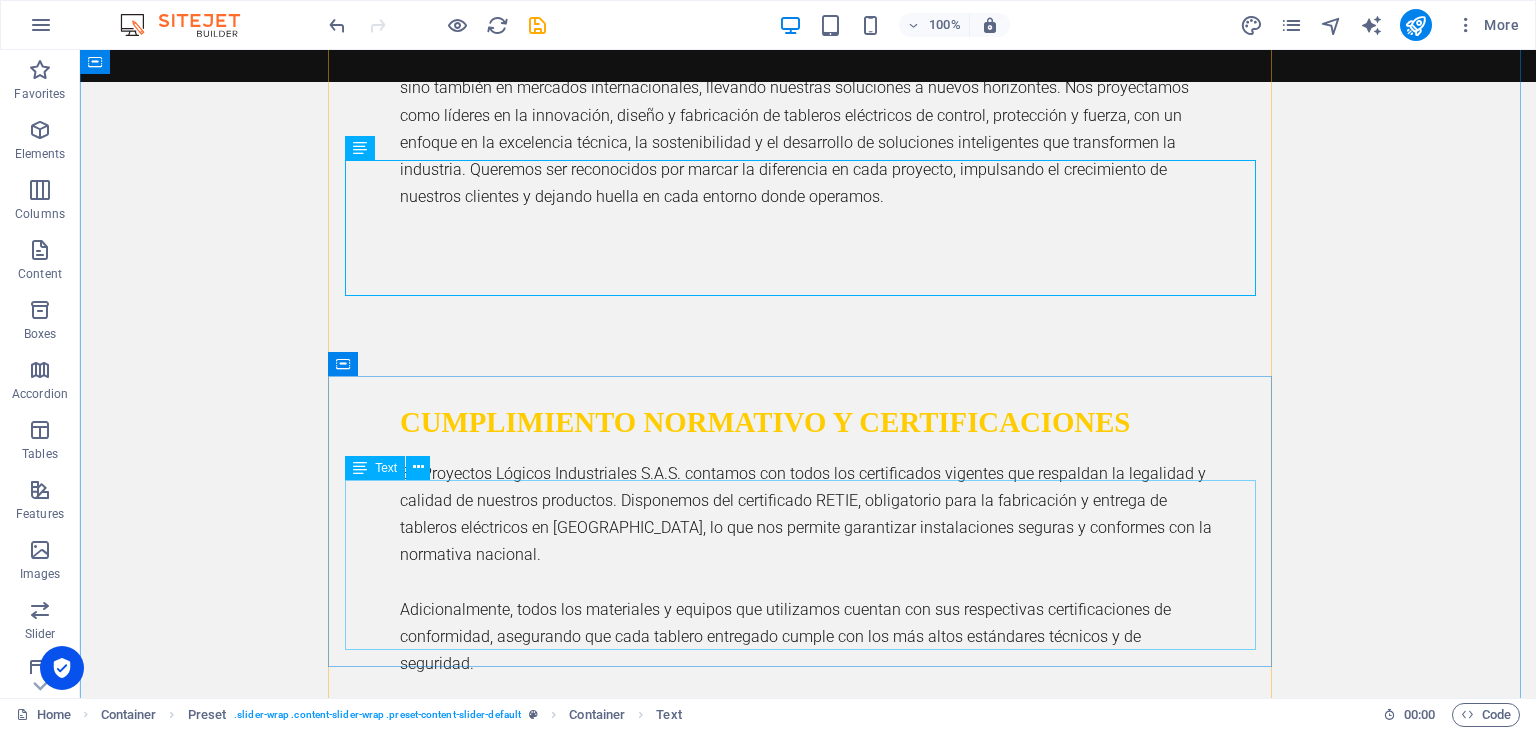 scroll, scrollTop: 2600, scrollLeft: 0, axis: vertical 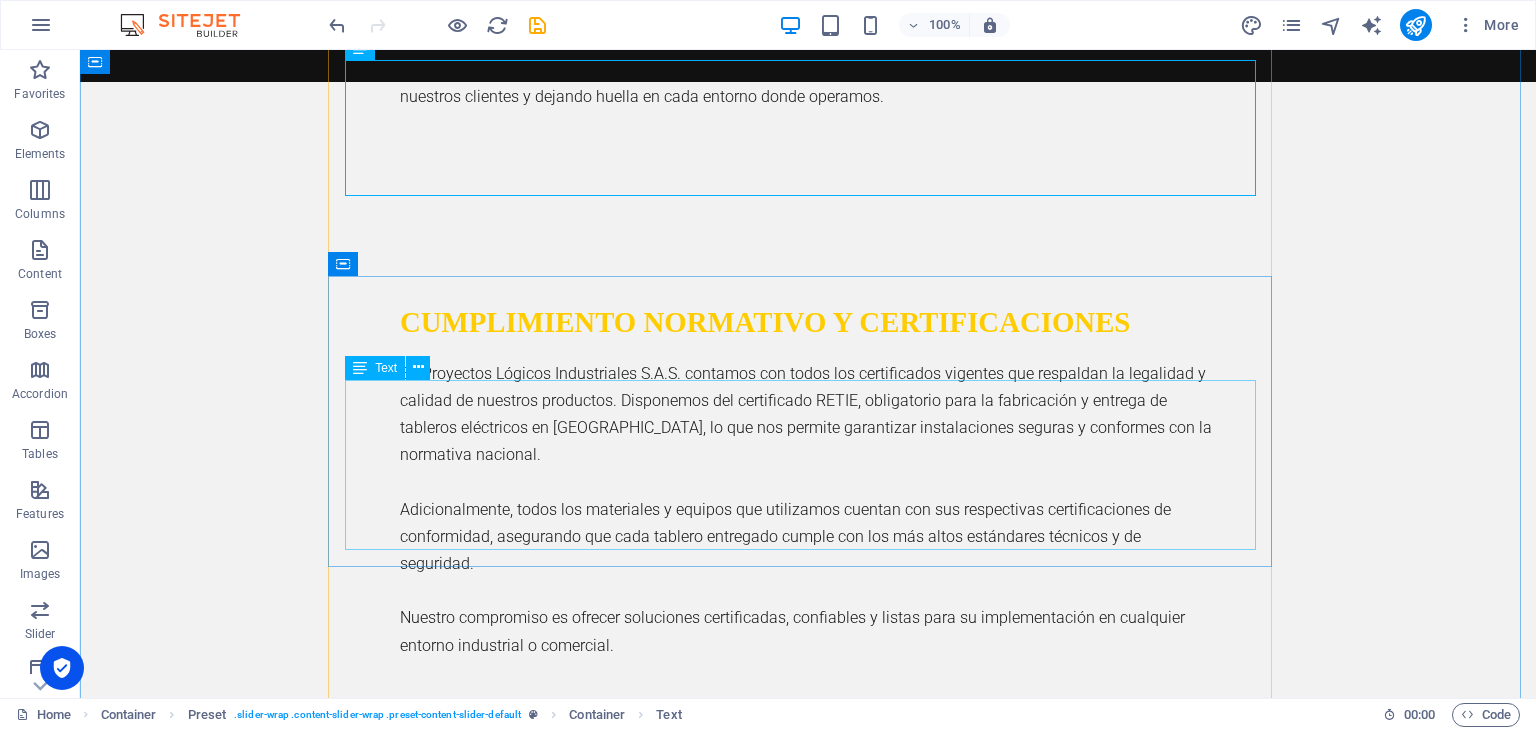 click on "Gerente de Proyectos Liderazgo técnico y estratégico en obras eléctricas Es responsable de planear, coordinar y supervisar cada etapa de los proyectos eléctricos. Se encarga de garantizar que los trabajos se ejecuten conforme al alcance definido, dentro del presupuesto, en los tiempos establecidos y cumpliendo con los estándares técnicos y normativos. Además, lidera al equipo de trabajo, mantiene la comunicación con los clientes y toma decisiones clave para resolver imprevistos en obra." at bounding box center (808, 2271) 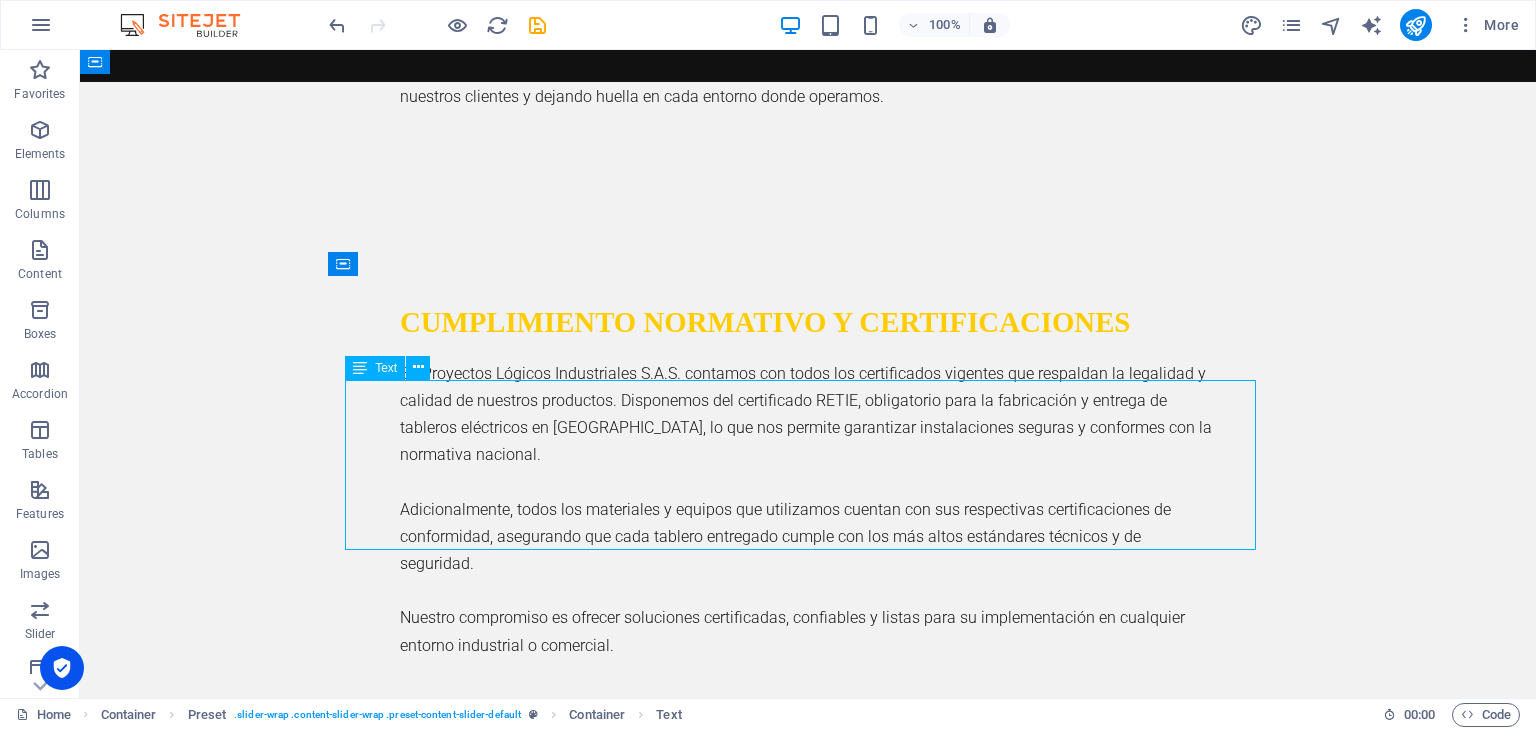 click on "Gerente de Proyectos Liderazgo técnico y estratégico en obras eléctricas Es responsable de planear, coordinar y supervisar cada etapa de los proyectos eléctricos. Se encarga de garantizar que los trabajos se ejecuten conforme al alcance definido, dentro del presupuesto, en los tiempos establecidos y cumpliendo con los estándares técnicos y normativos. Además, lidera al equipo de trabajo, mantiene la comunicación con los clientes y toma decisiones clave para resolver imprevistos en obra." at bounding box center [808, 2271] 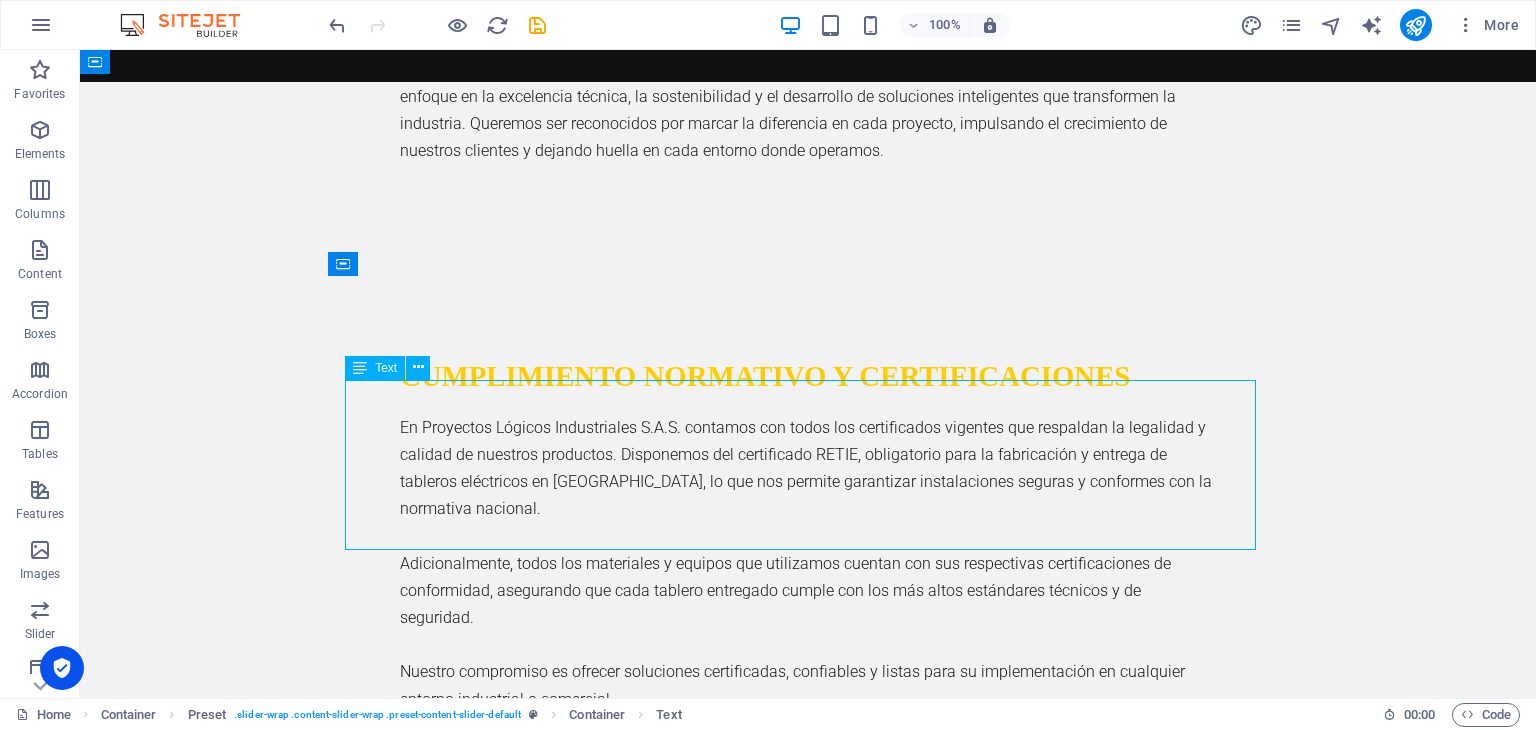 scroll, scrollTop: 2906, scrollLeft: 0, axis: vertical 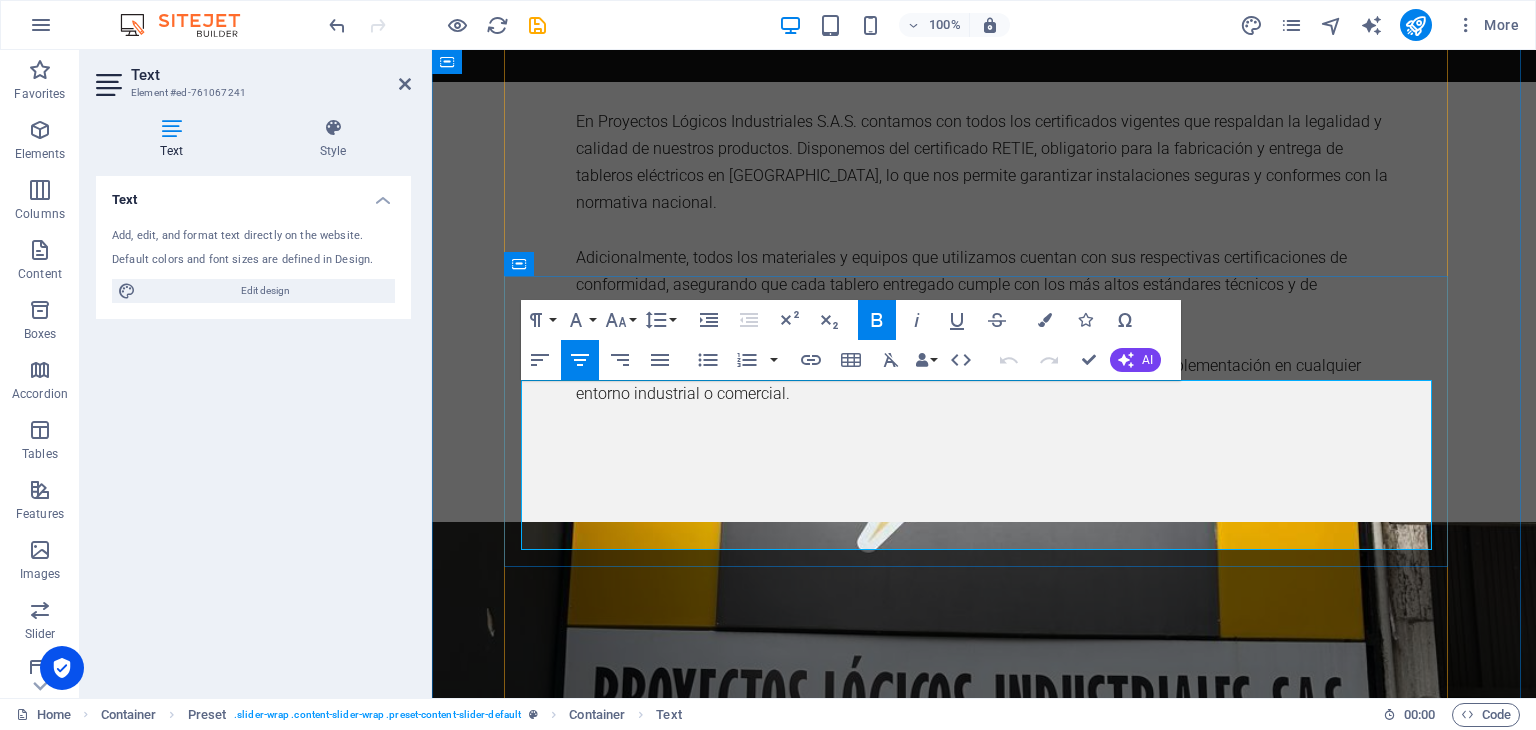 click on "Liderazgo técnico y estratégico en obras eléctricas" at bounding box center [984, 2079] 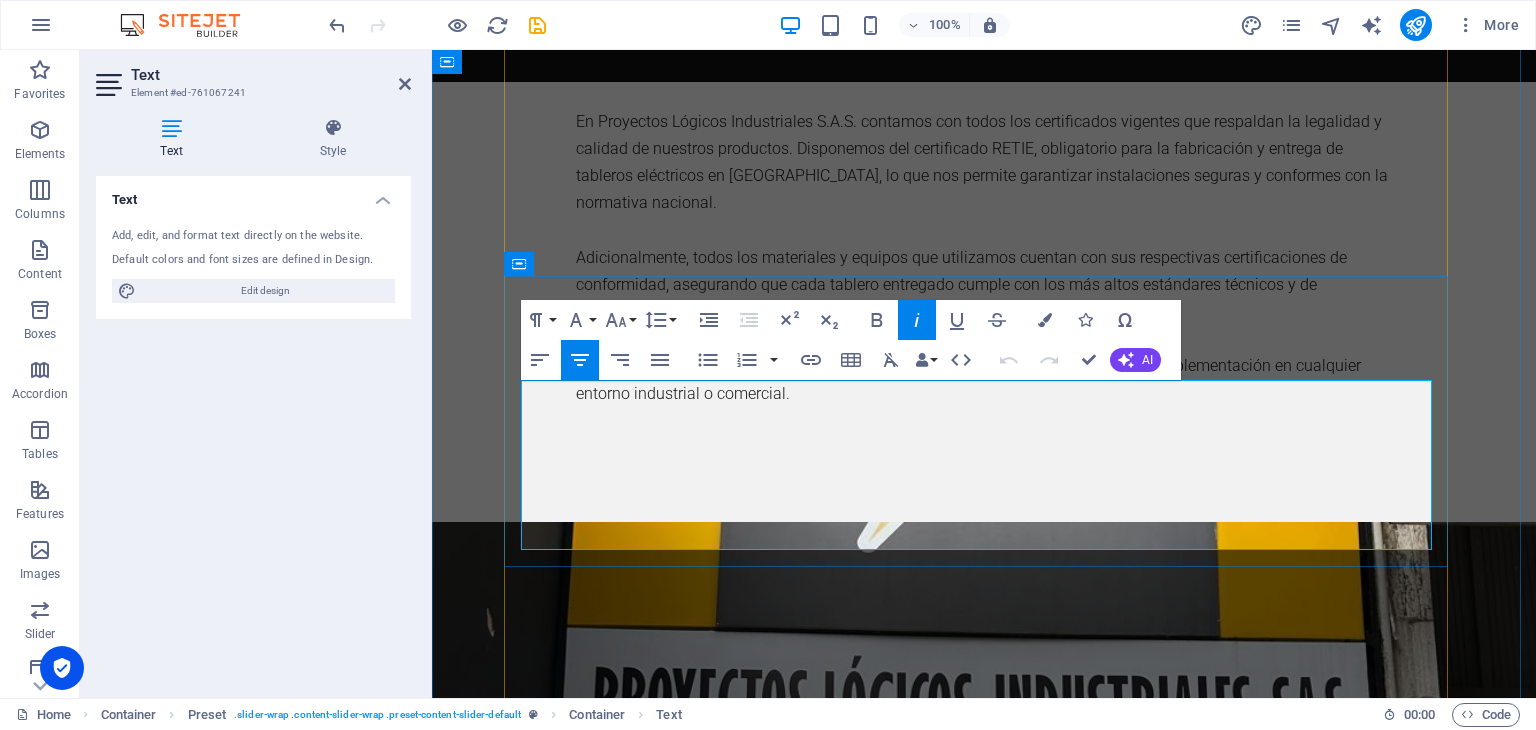 type 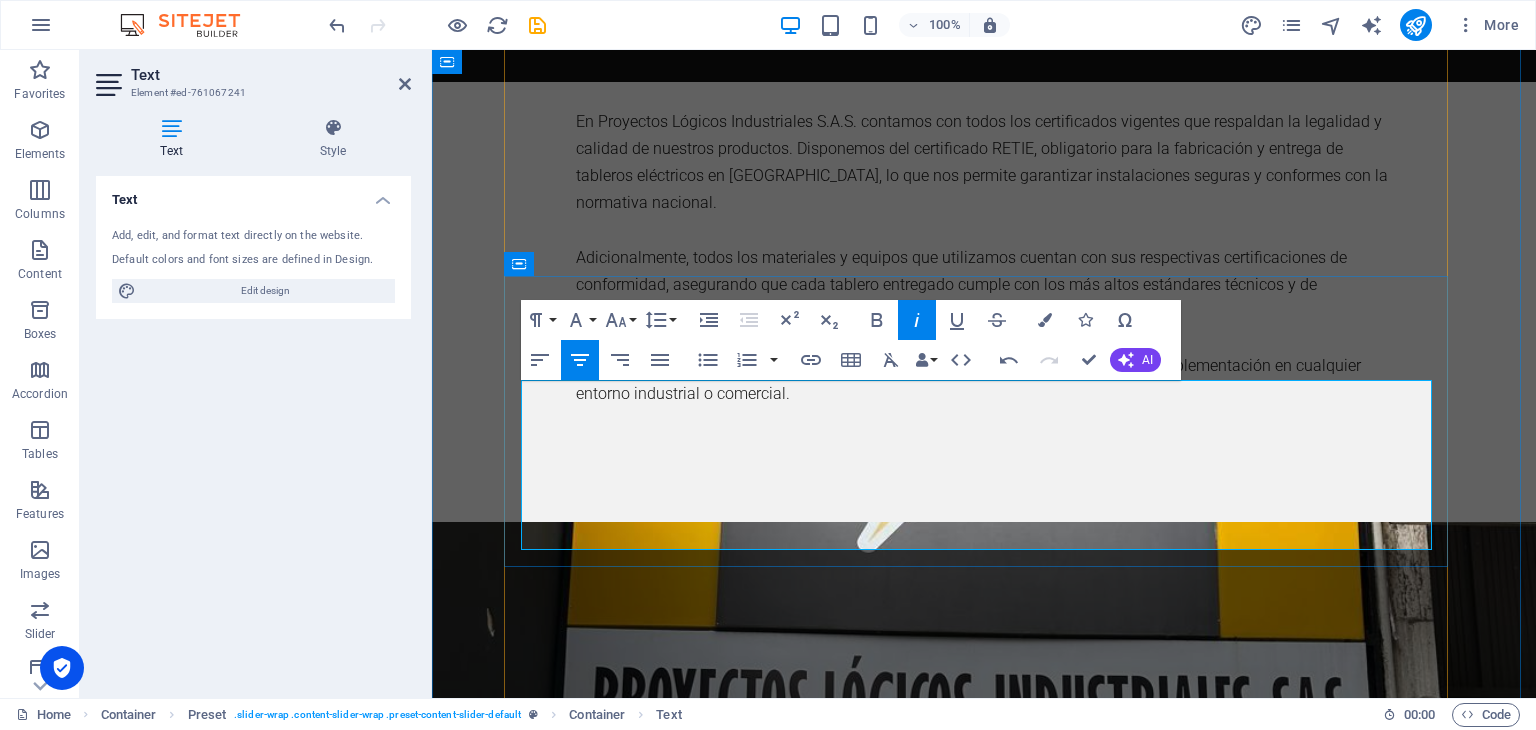 click on "Liderazgo Técnico y estratégico en obras eléctricas" at bounding box center (984, 2079) 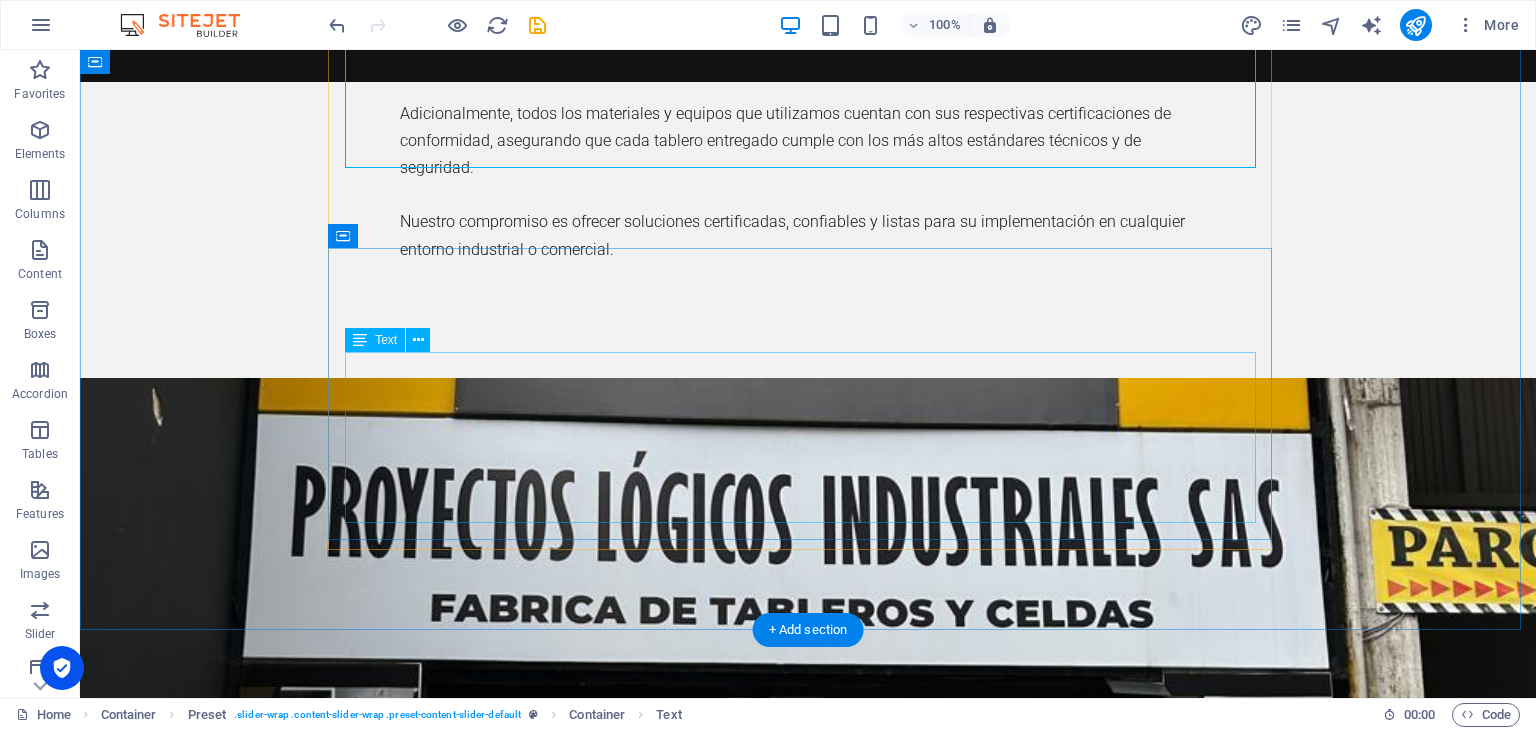 scroll, scrollTop: 3000, scrollLeft: 0, axis: vertical 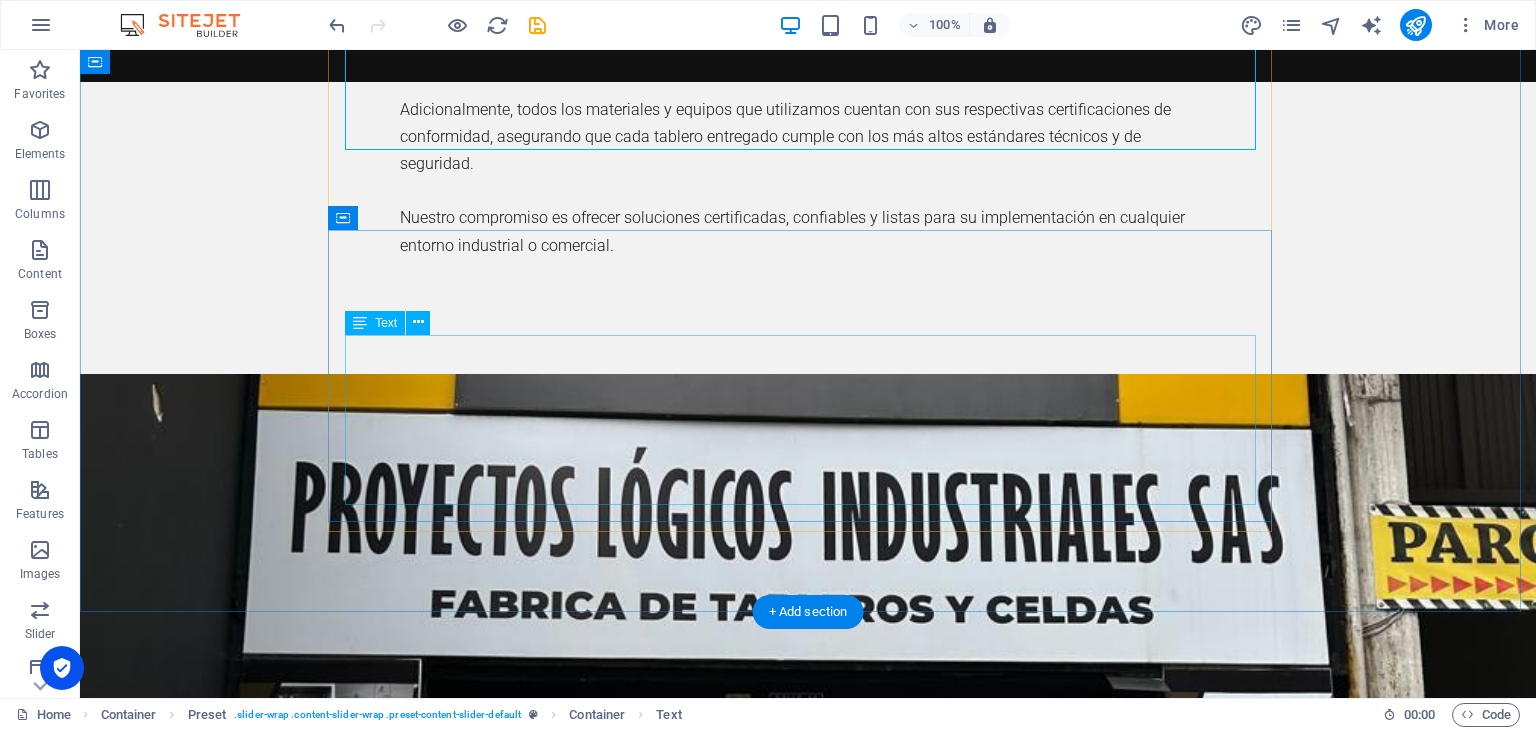 click on "Gerente de Ventas Estrategia comercial y crecimiento del negocio Lidera el área comercial, desarrollando estrategias para incrementar las ventas y fortalecer la relación con los clientes. Supervisa al equipo de asesores, establece metas de venta, analiza el comportamiento del [PERSON_NAME] y propone mejoras para ampliar la cobertura y posicionamiento de la empresa. Además, se encarga de identificar nuevas oportunidades de negocio y asegurar una experiencia comercial de calidad" at bounding box center [808, 2216] 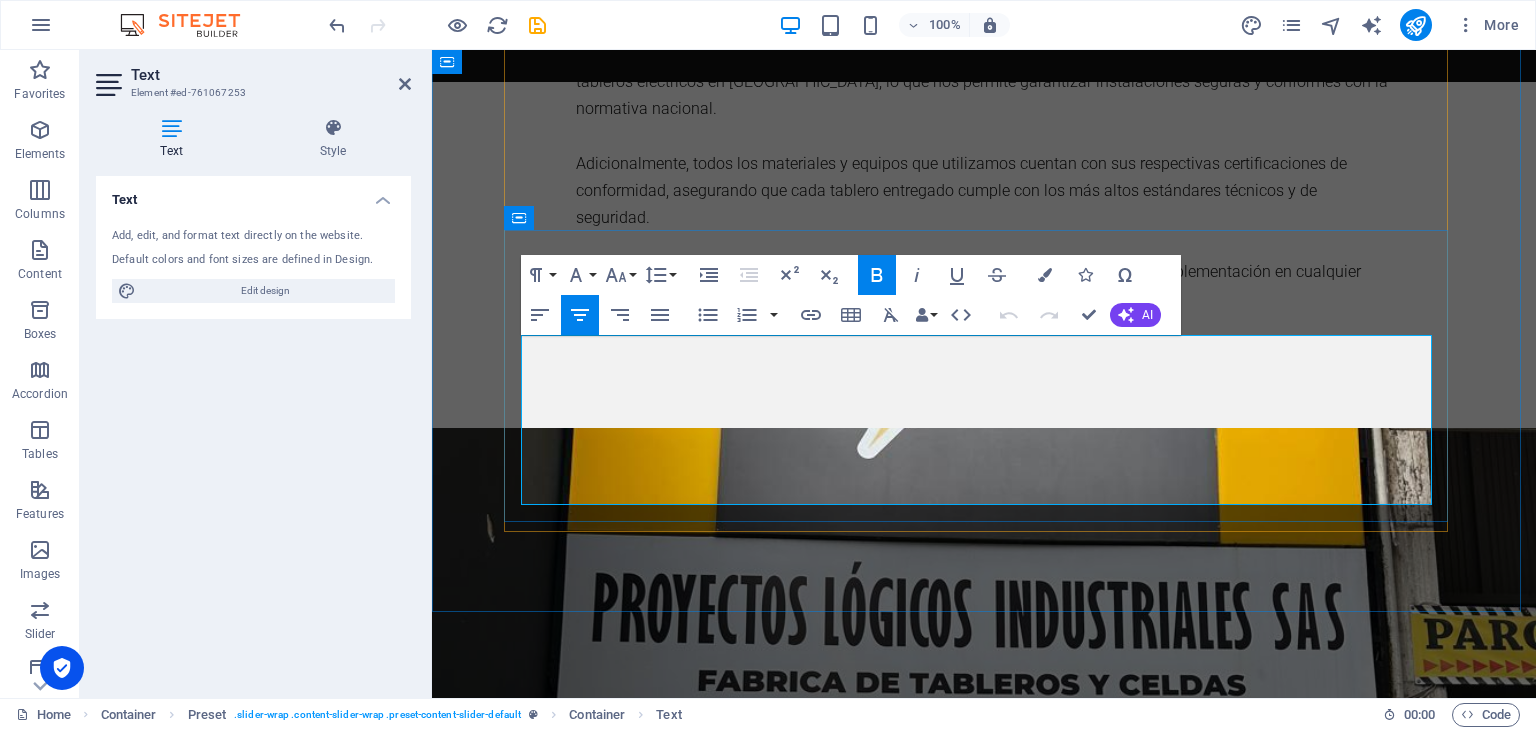 scroll, scrollTop: 3306, scrollLeft: 0, axis: vertical 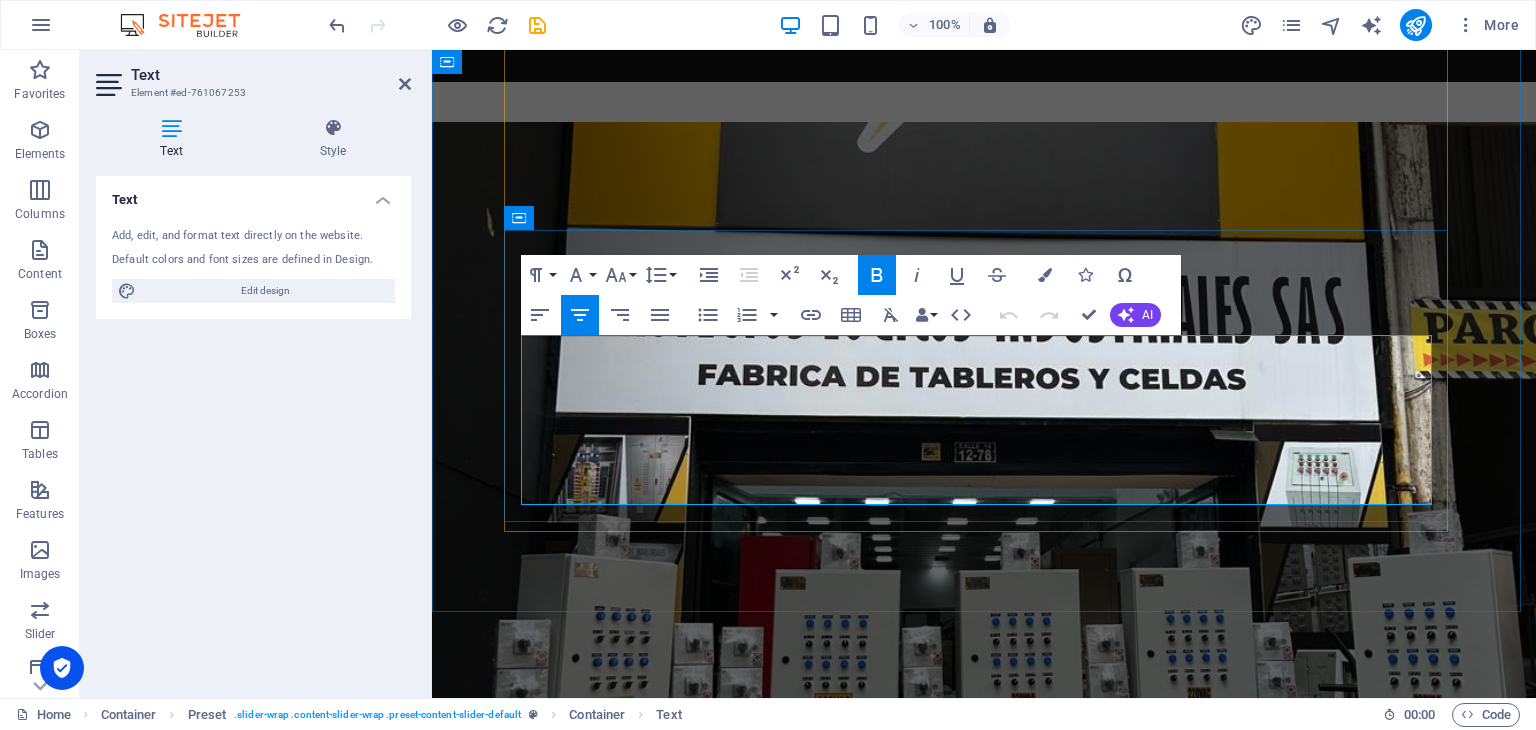 click on "Estrategia comercial y crecimiento del negocio" at bounding box center [984, 2024] 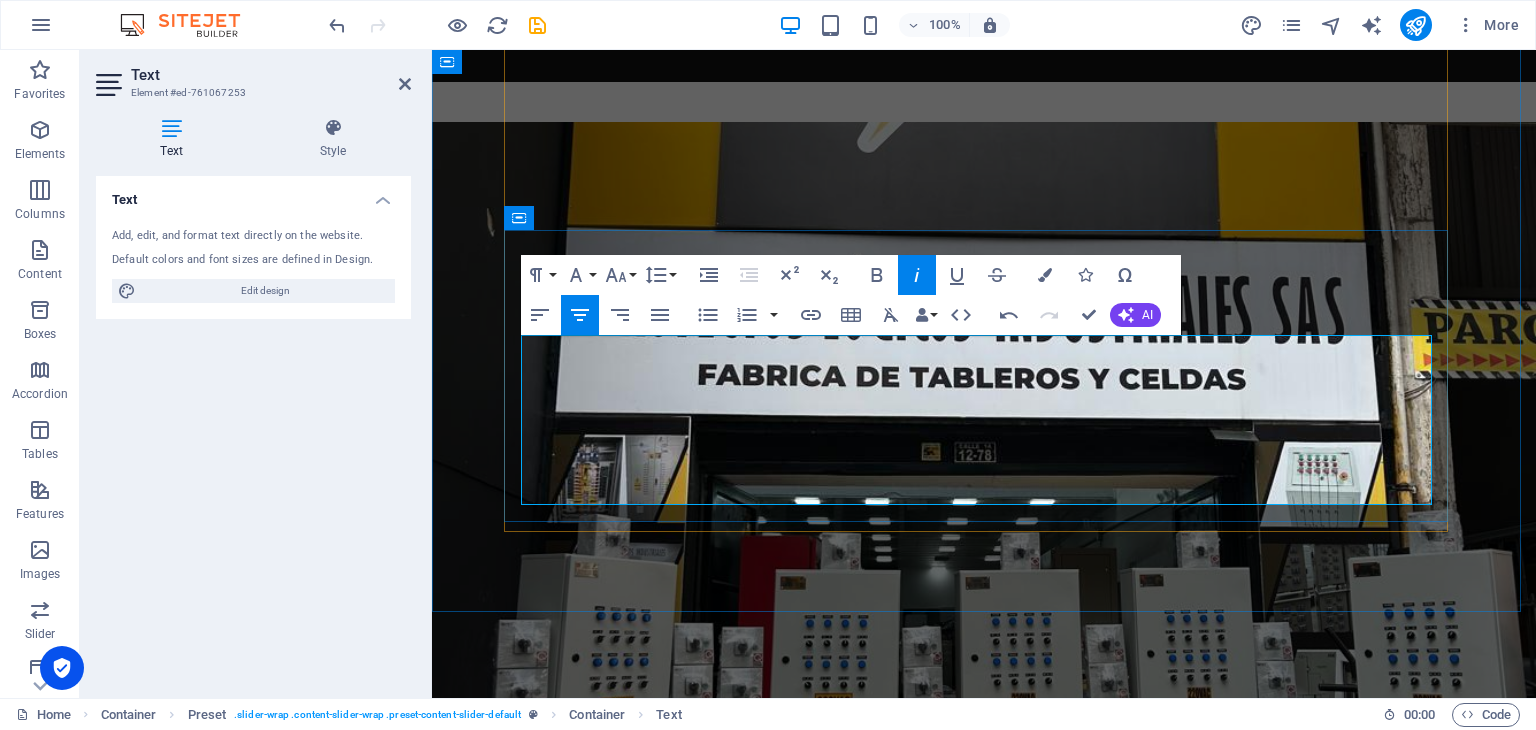 type 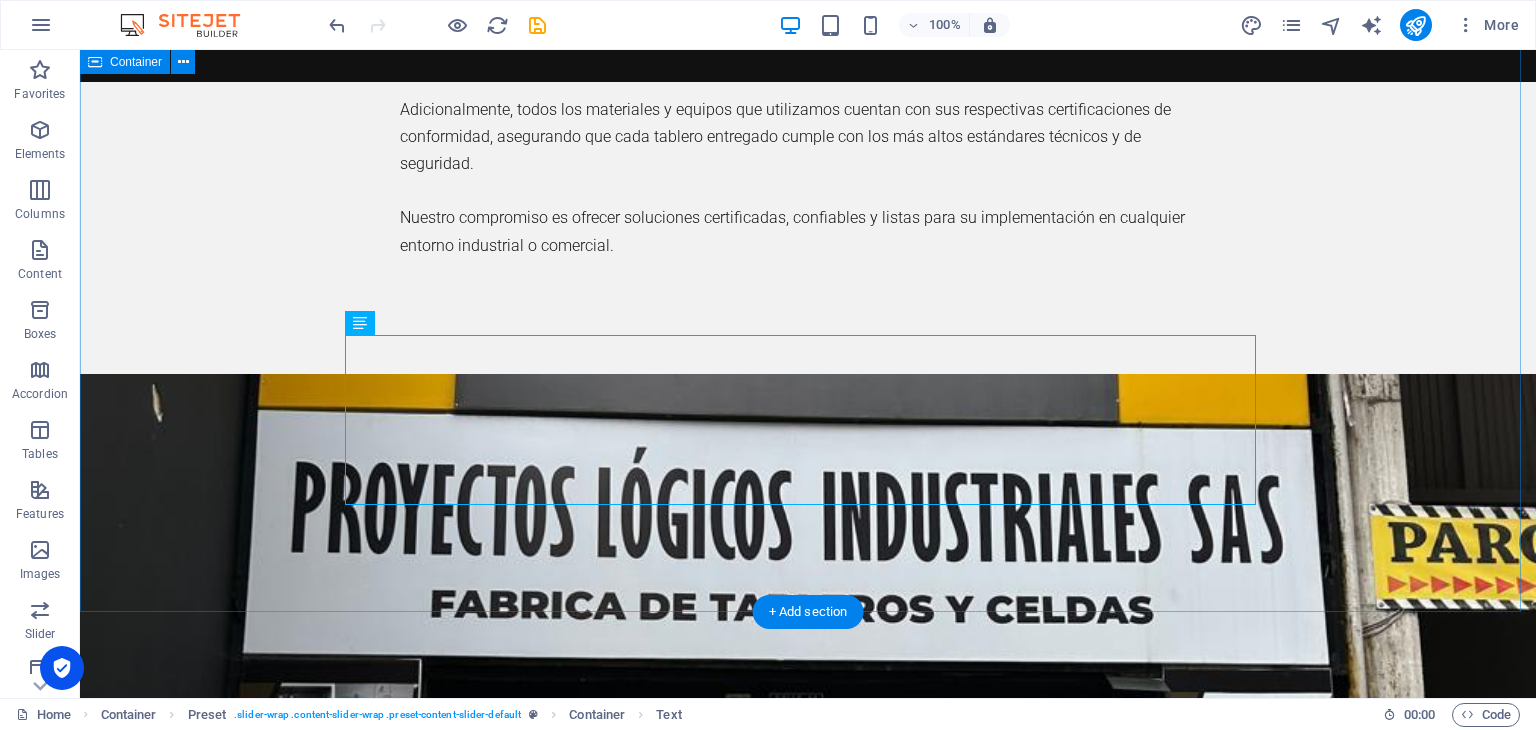 click on "EQUIPO [PERSON_NAME] MURCIA Gerente General   Liderazgo y Dirección Estratégica Dirige la operación general de la empresa, toma decisiones clave, establece objetivos y asegura el cumplimiento de la visión y misión empresarial. [PERSON_NAME] MURCIA  Gerente de Proyectos Liderazgo Técnico y Estratégico en Obras Eléctricas Es responsable de planear, coordinar y supervisar cada etapa de los proyectos eléctricos. Se encarga de garantizar que los trabajos se ejecuten conforme al alcance definido, dentro del presupuesto, en los tiempos establecidos y cumpliendo con los estándares técnicos y normativos. Además, lidera al equipo de trabajo, mantiene la comunicación con los clientes y toma decisiones clave para resolver imprevistos en obra. [PERSON_NAME] MURCIA   Gerente de Ventas Estrategia Comercial y Crecimiento del Negocio" at bounding box center [808, 1777] 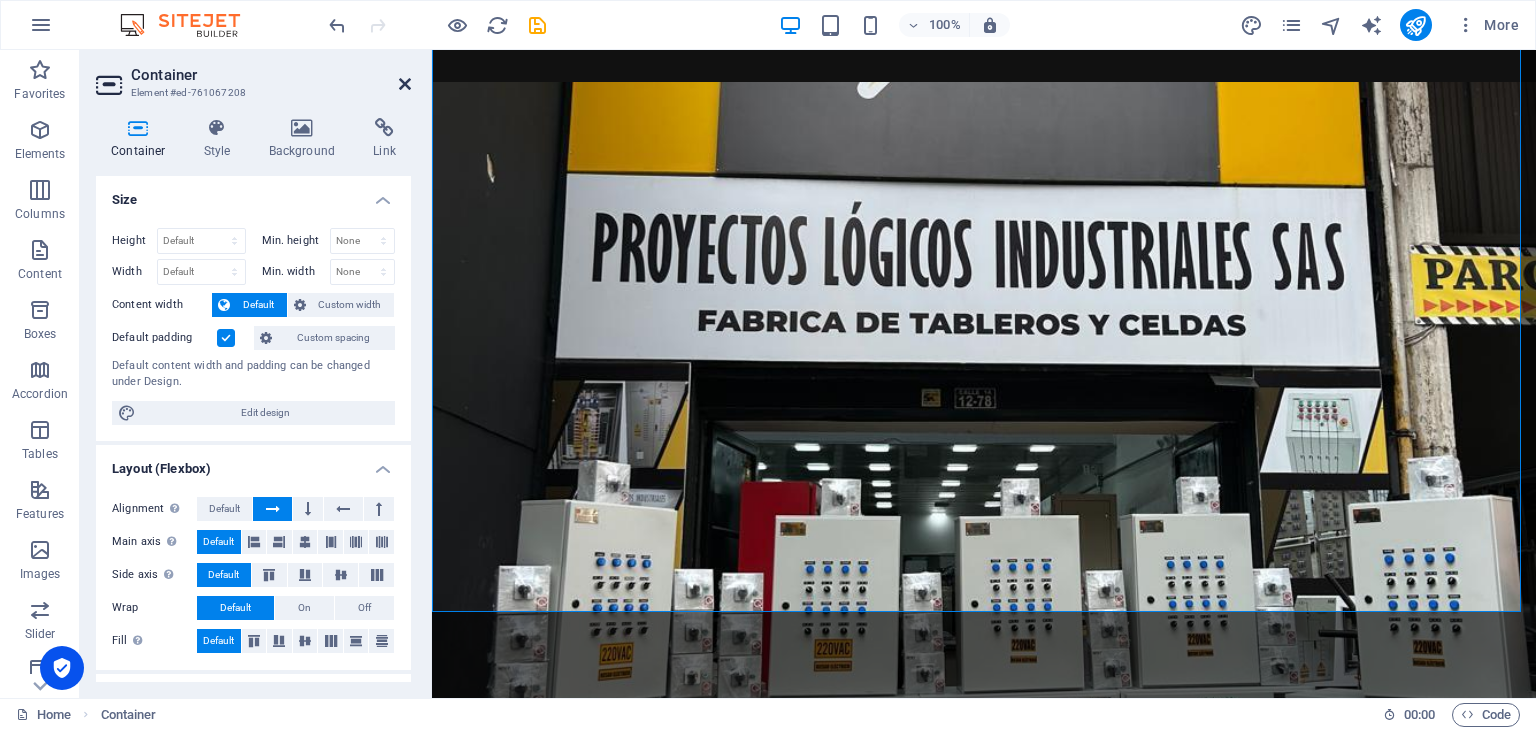 click at bounding box center (405, 84) 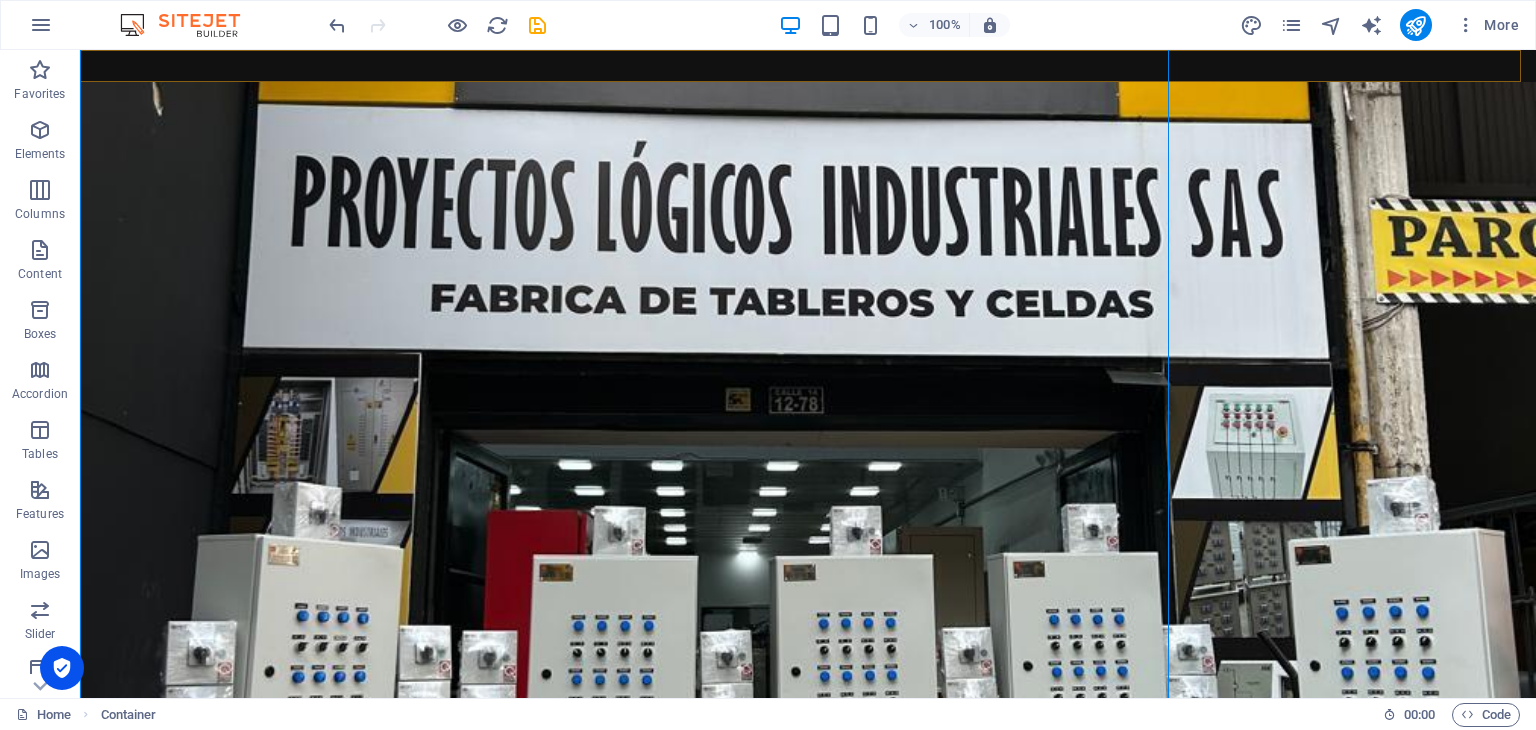 scroll, scrollTop: 3000, scrollLeft: 0, axis: vertical 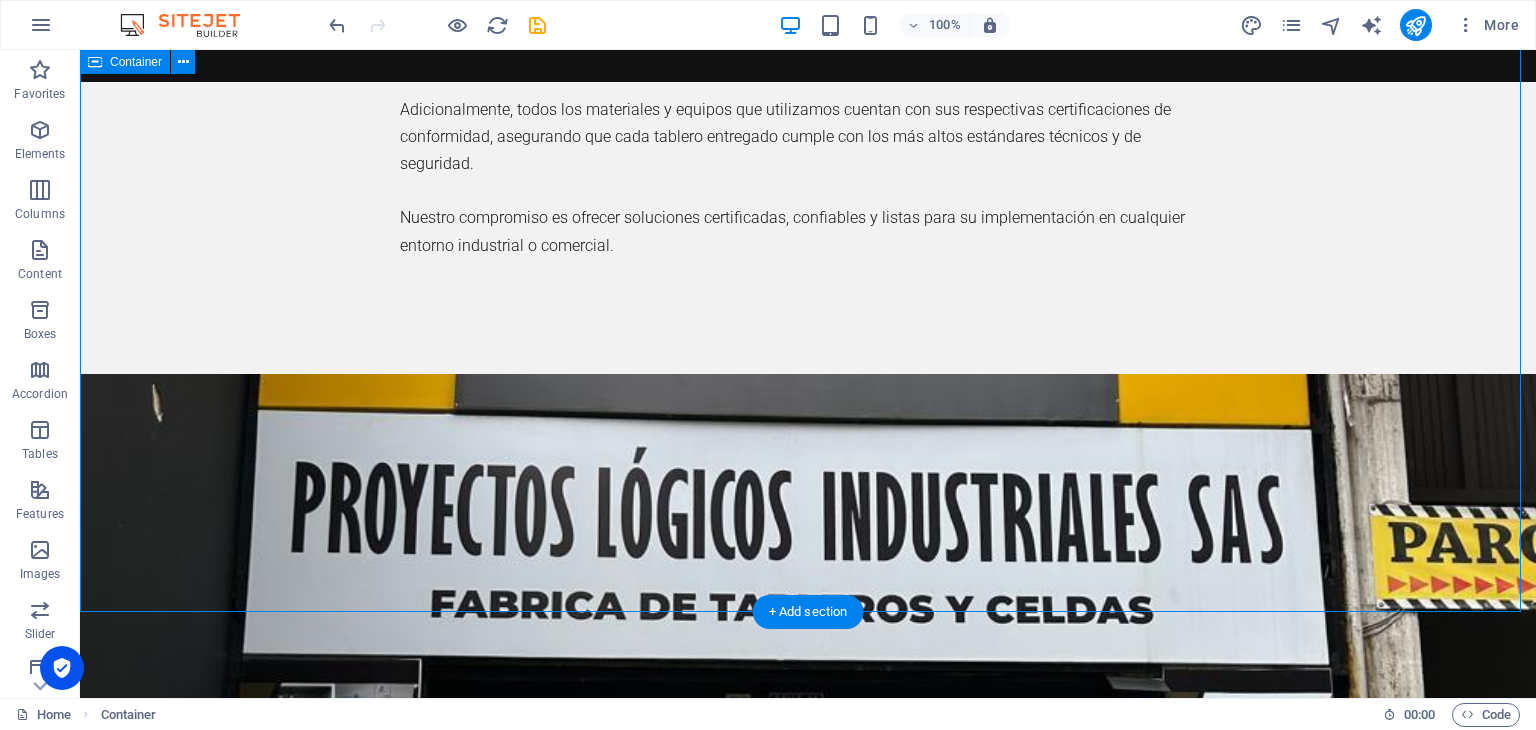 click on "EQUIPO [PERSON_NAME] MURCIA Gerente General   Liderazgo y Dirección Estratégica Dirige la operación general de la empresa, toma decisiones clave, establece objetivos y asegura el cumplimiento de la visión y misión empresarial. [PERSON_NAME] MURCIA  Gerente de Proyectos Liderazgo Técnico y Estratégico en Obras Eléctricas Es responsable de planear, coordinar y supervisar cada etapa de los proyectos eléctricos. Se encarga de garantizar que los trabajos se ejecuten conforme al alcance definido, dentro del presupuesto, en los tiempos establecidos y cumpliendo con los estándares técnicos y normativos. Además, lidera al equipo de trabajo, mantiene la comunicación con los clientes y toma decisiones clave para resolver imprevistos en obra. [PERSON_NAME] MURCIA   Gerente de Ventas Estrategia Comercial y Crecimiento del Negocio" at bounding box center [808, 1777] 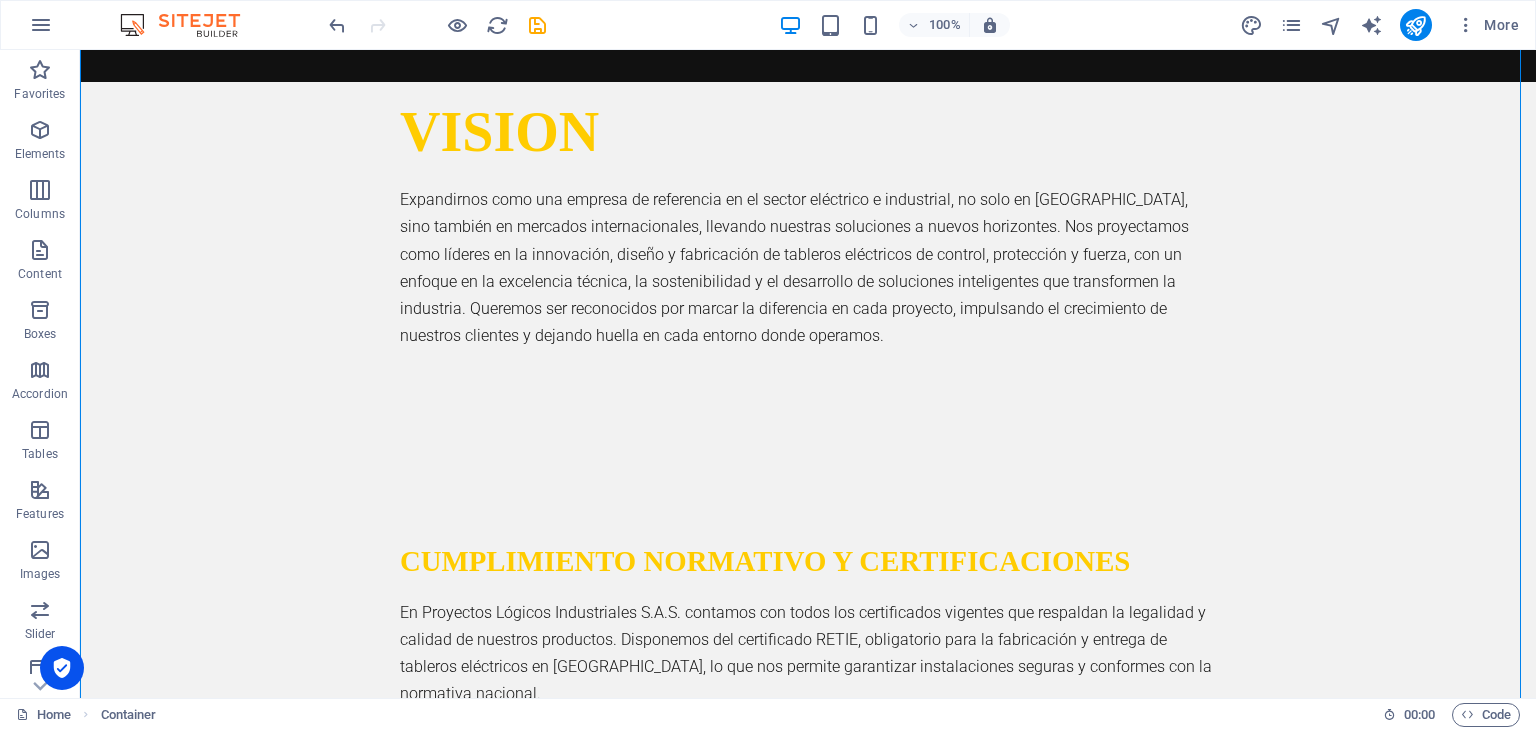 scroll, scrollTop: 2302, scrollLeft: 0, axis: vertical 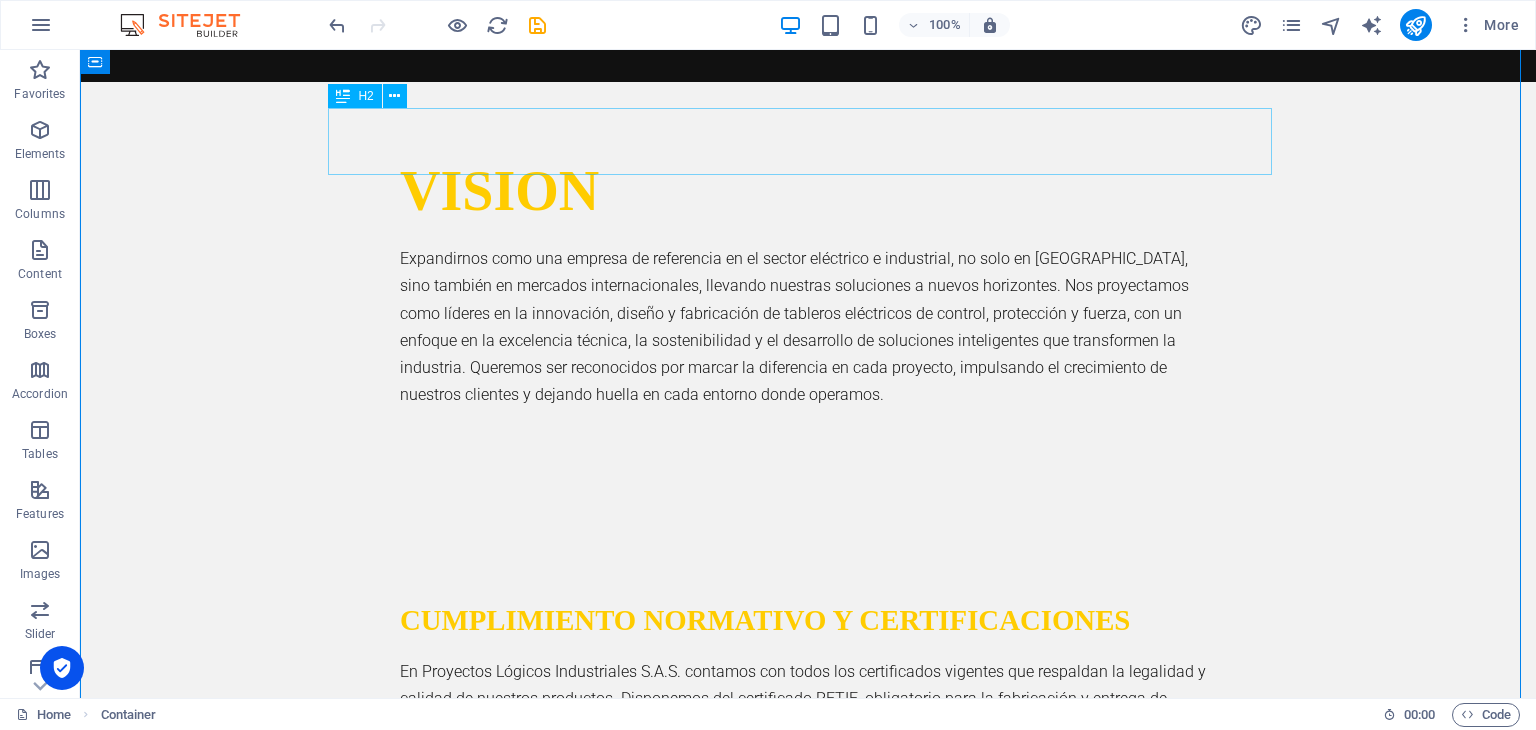 click on "EQUIPO" at bounding box center (808, 1957) 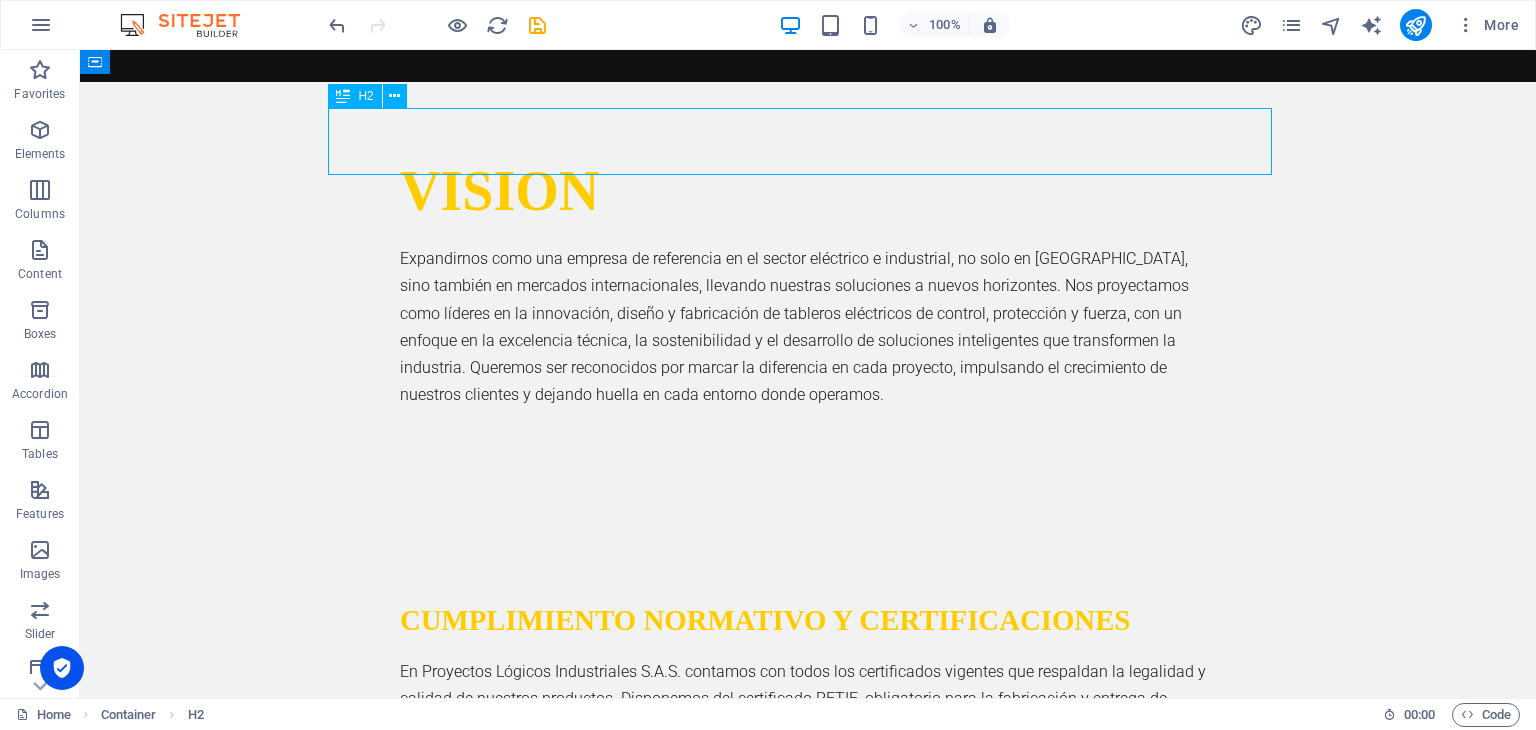 click on "EQUIPO" at bounding box center [808, 1957] 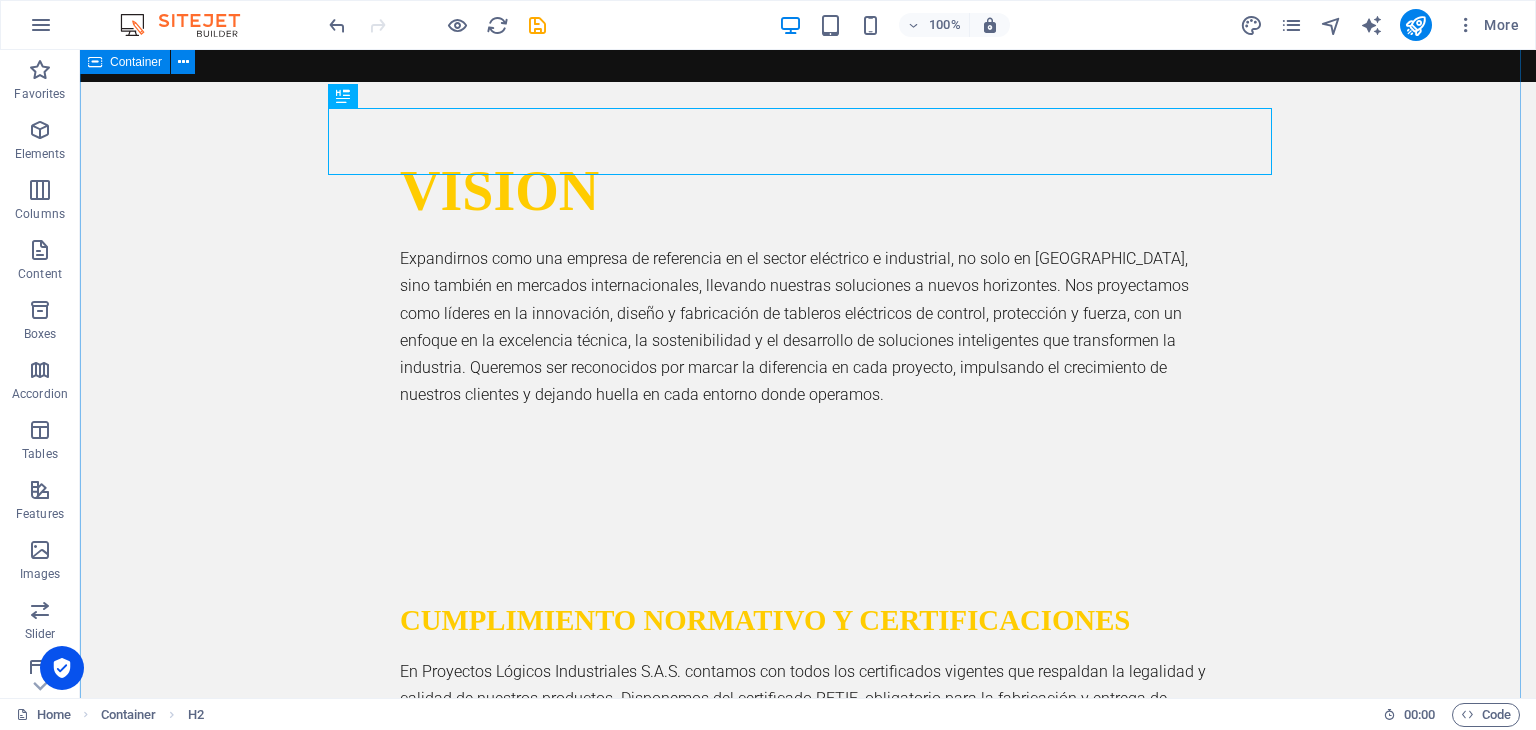 click on "EQUIPO [PERSON_NAME] MURCIA Gerente General   Liderazgo y Dirección Estratégica Dirige la operación general de la empresa, toma decisiones clave, establece objetivos y asegura el cumplimiento de la visión y misión empresarial. [PERSON_NAME] MURCIA  Gerente de Proyectos Liderazgo Técnico y Estratégico en Obras Eléctricas Es responsable de planear, coordinar y supervisar cada etapa de los proyectos eléctricos. Se encarga de garantizar que los trabajos se ejecuten conforme al alcance definido, dentro del presupuesto, en los tiempos establecidos y cumpliendo con los estándares técnicos y normativos. Además, lidera al equipo de trabajo, mantiene la comunicación con los clientes y toma decisiones clave para resolver imprevistos en obra. [PERSON_NAME] MURCIA   Gerente de Ventas Estrategia Comercial y Crecimiento del Negocio" at bounding box center [808, 2475] 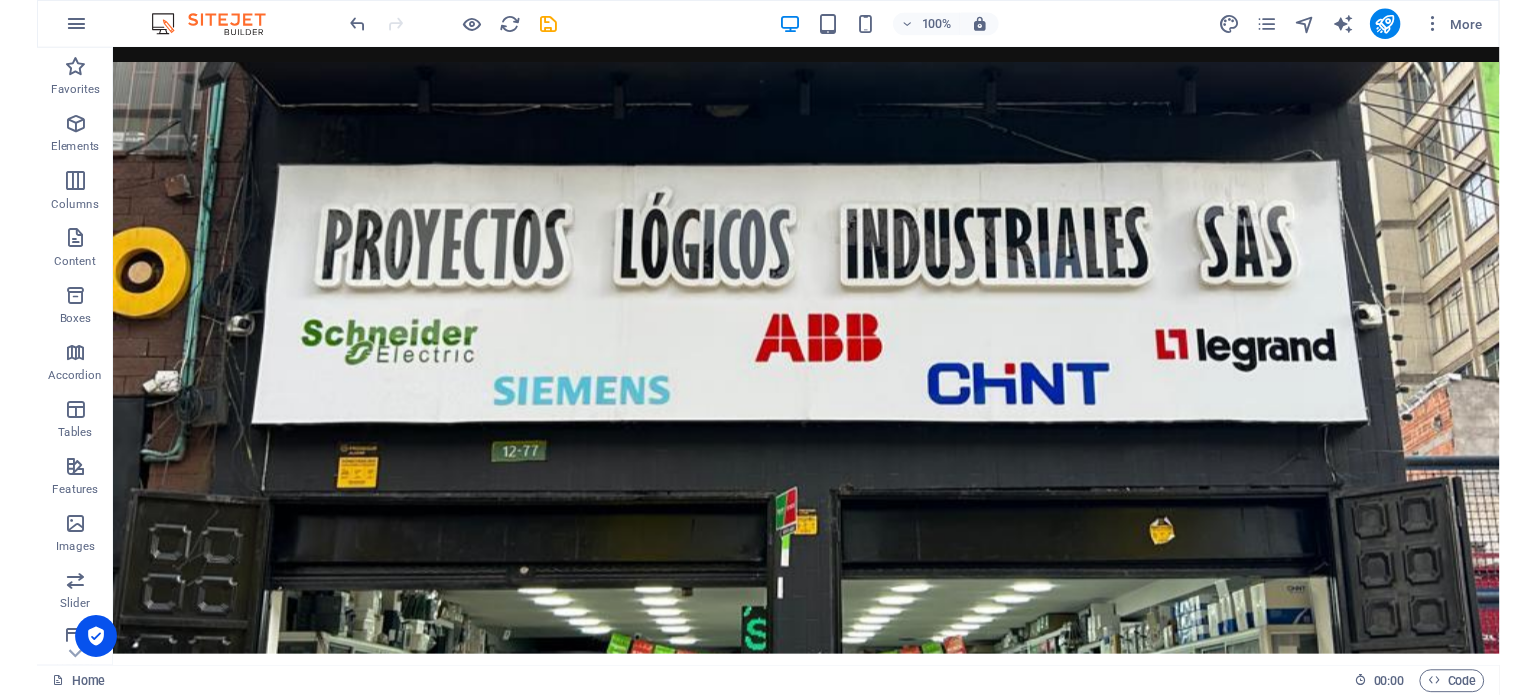 scroll, scrollTop: 0, scrollLeft: 0, axis: both 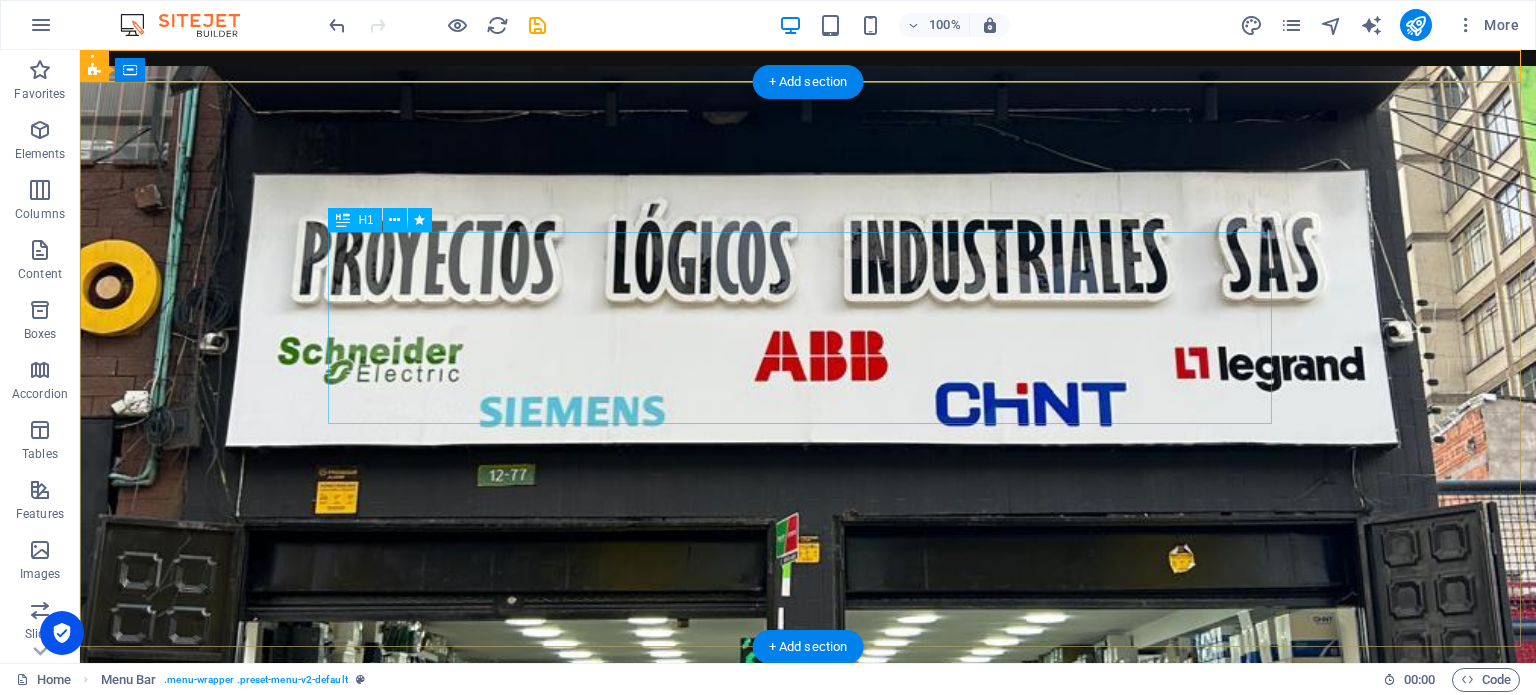 click on "CADA PROYECTO, UNA SOLUCIÓN REAL" at bounding box center (808, 880) 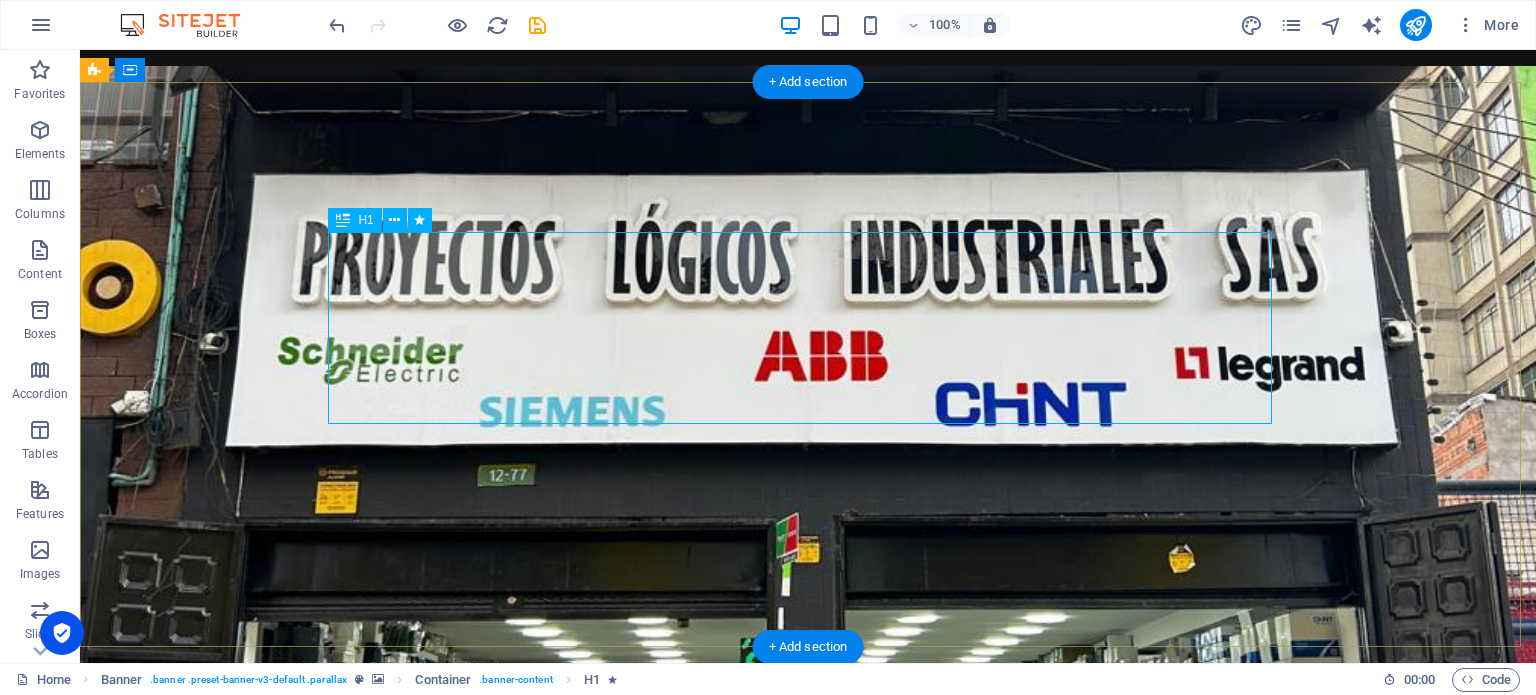 click on "CADA PROYECTO, UNA SOLUCIÓN REAL" at bounding box center (808, 880) 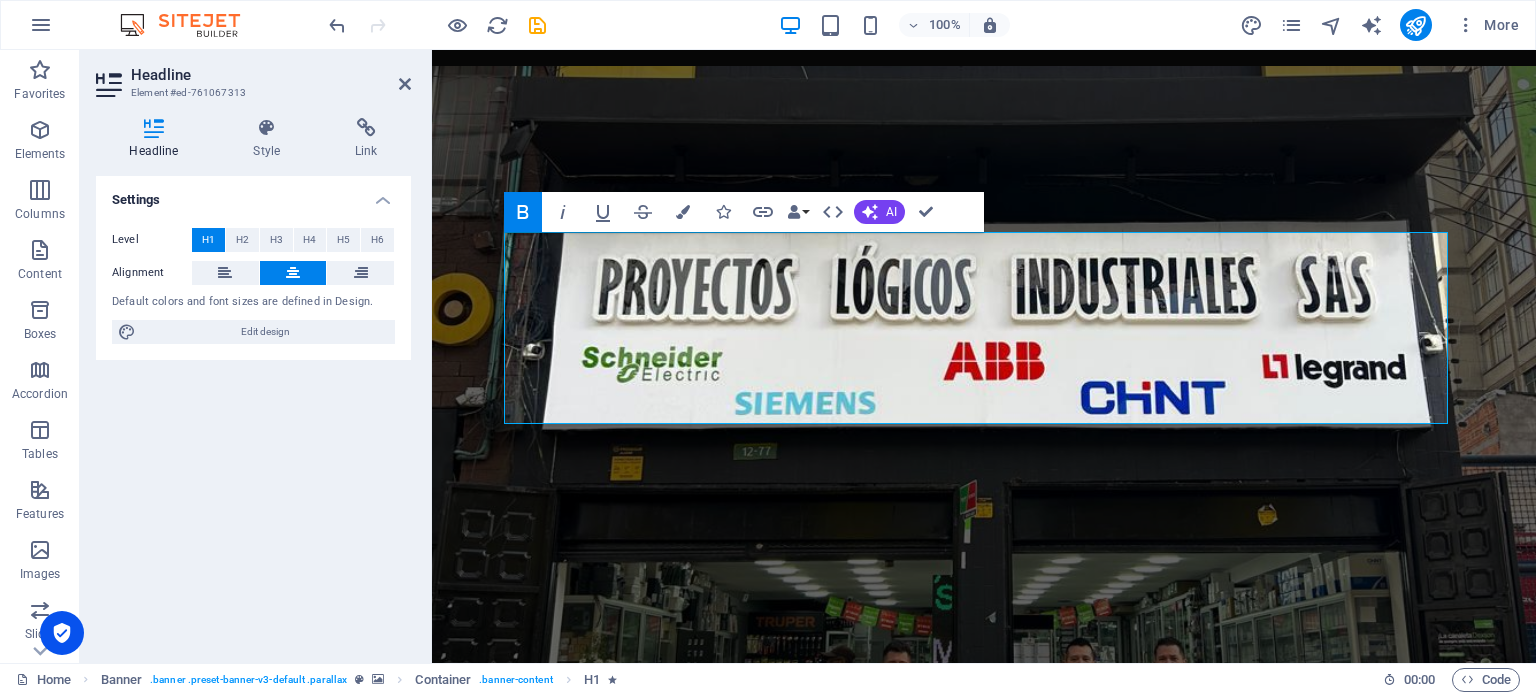 click on "Headline Element #ed-761067313" at bounding box center [253, 76] 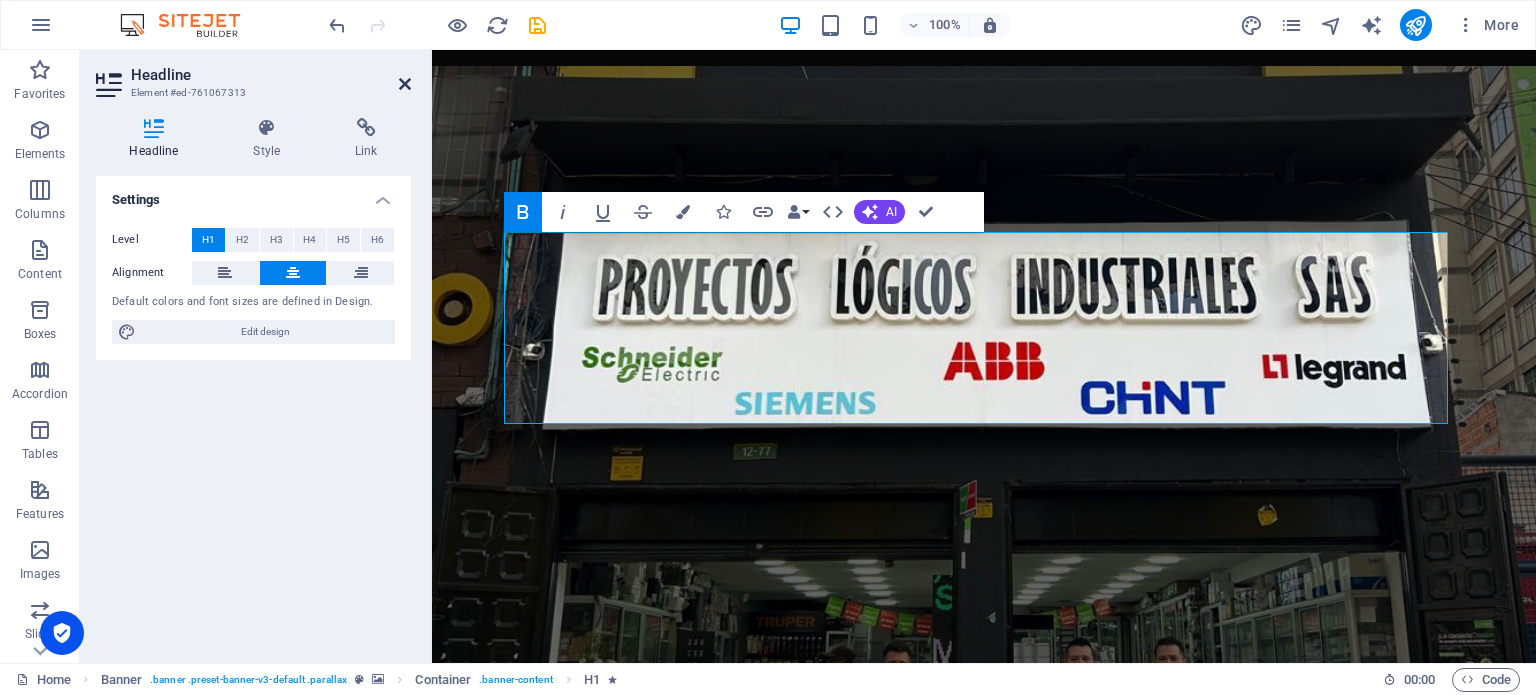 click at bounding box center [405, 84] 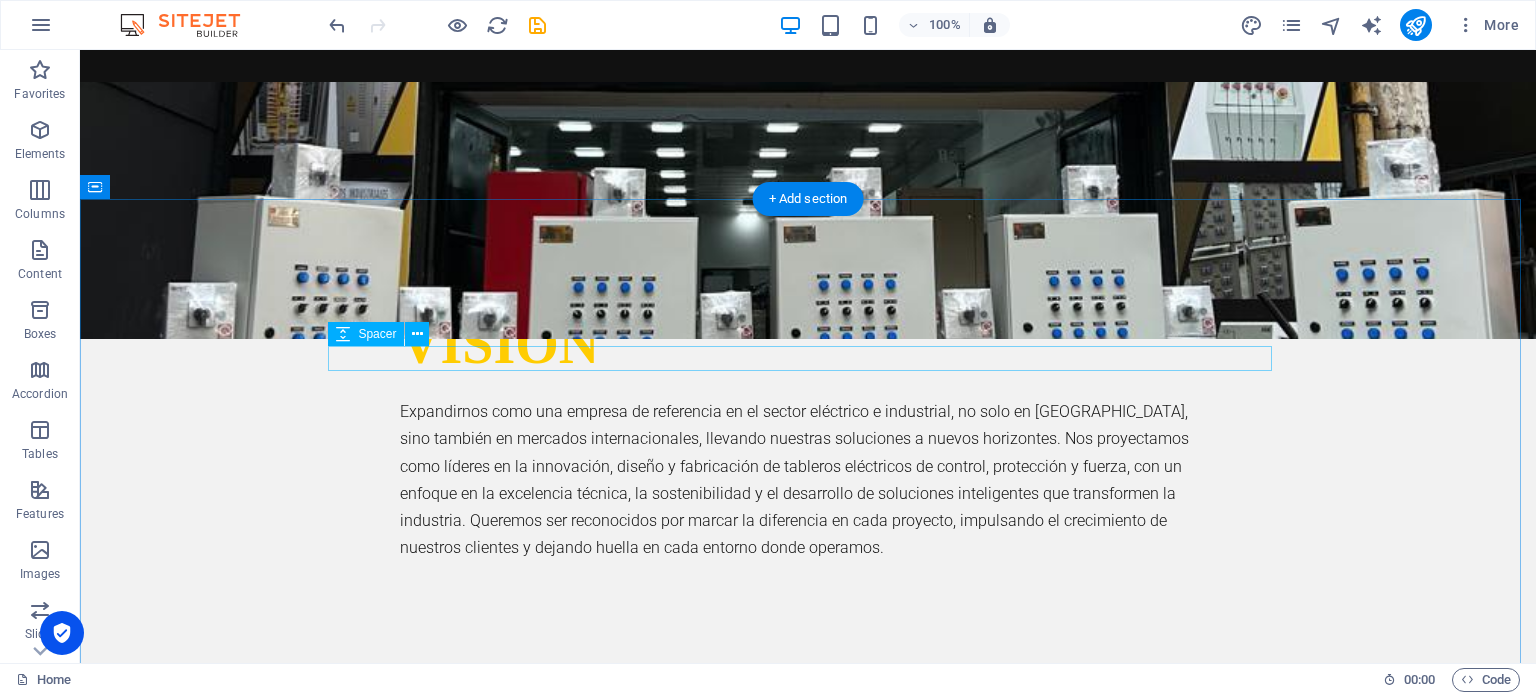 scroll, scrollTop: 2300, scrollLeft: 0, axis: vertical 